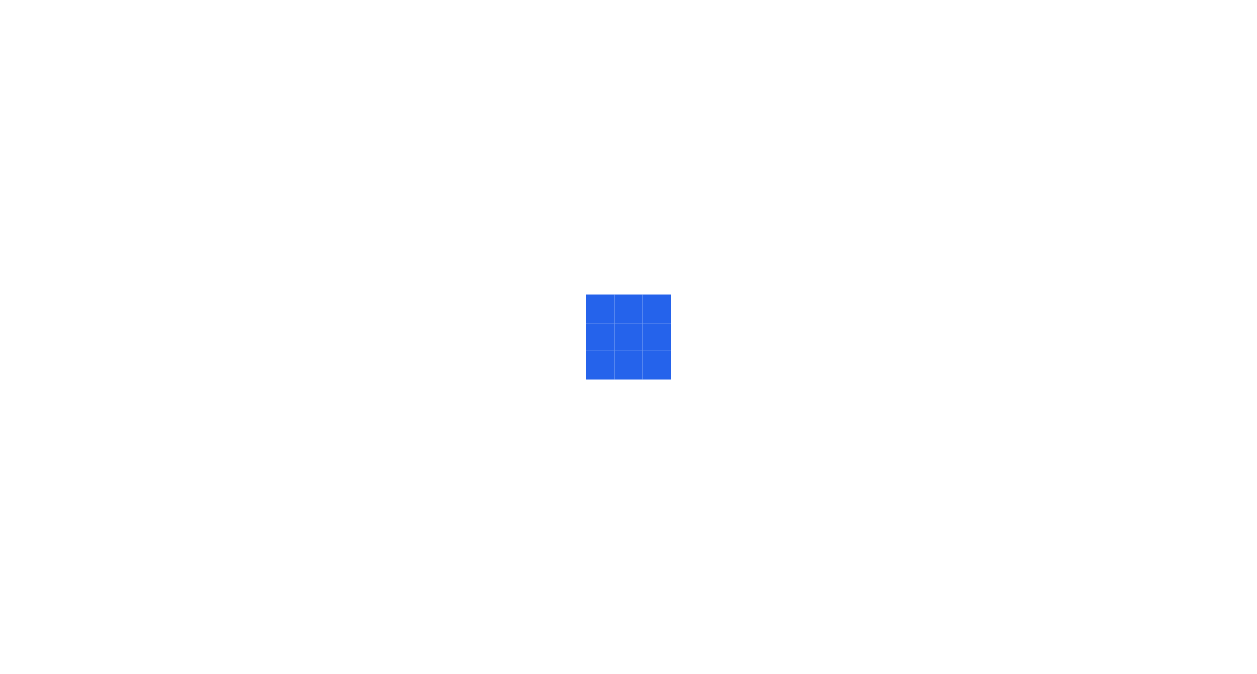 scroll, scrollTop: 0, scrollLeft: 0, axis: both 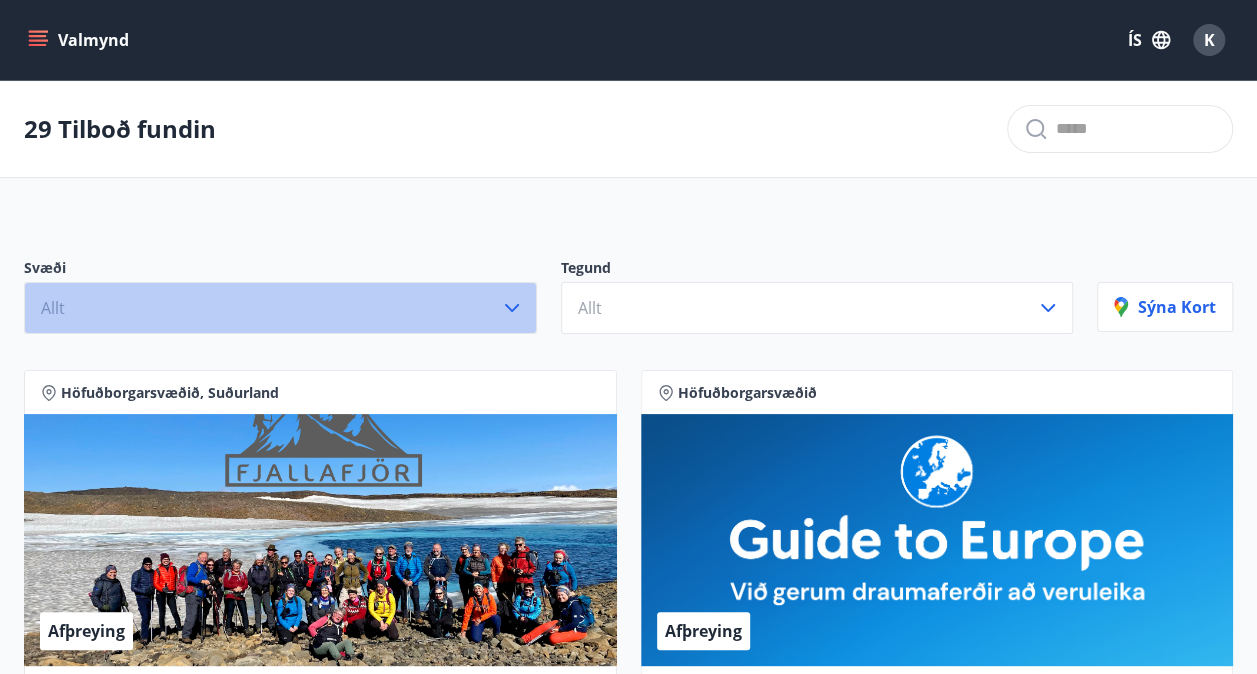 click 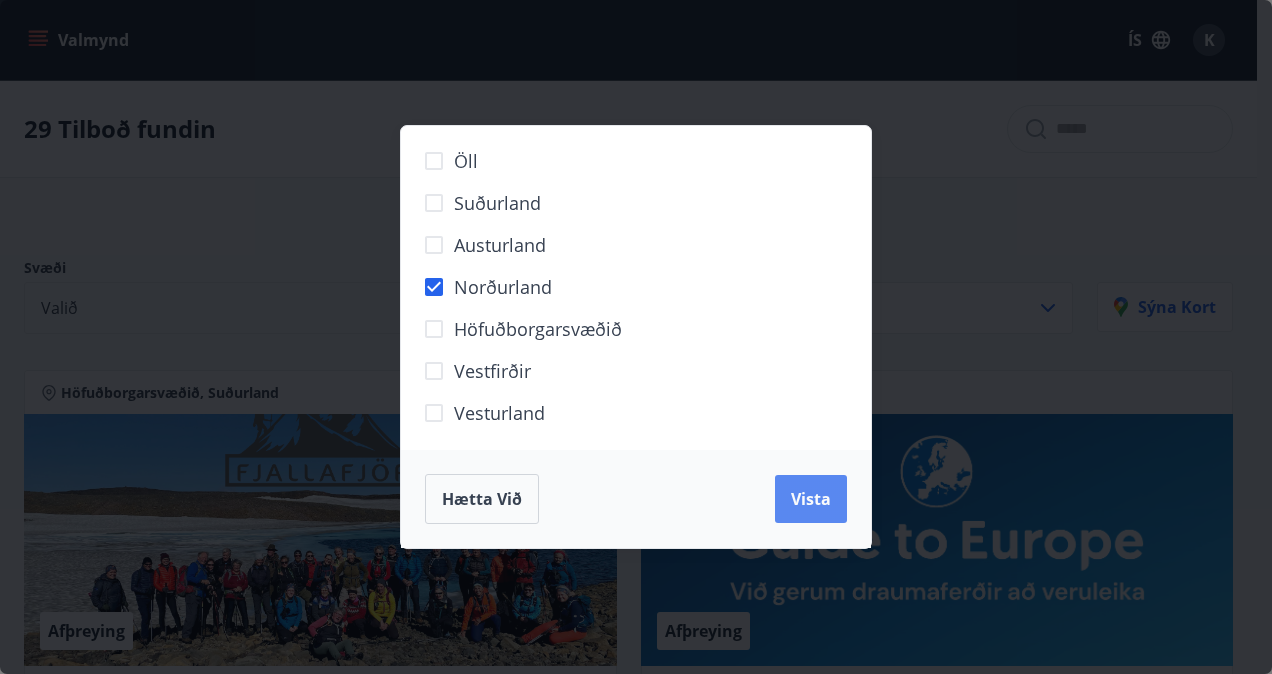click on "Vista" at bounding box center [811, 499] 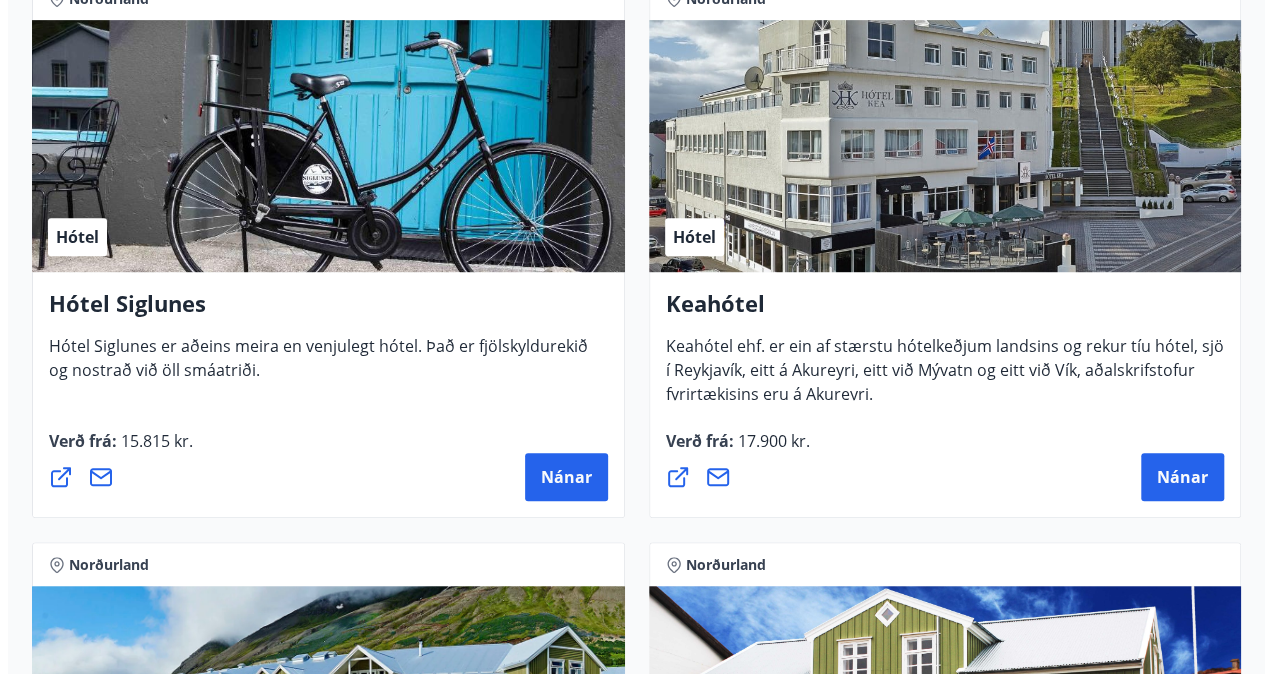 scroll, scrollTop: 495, scrollLeft: 0, axis: vertical 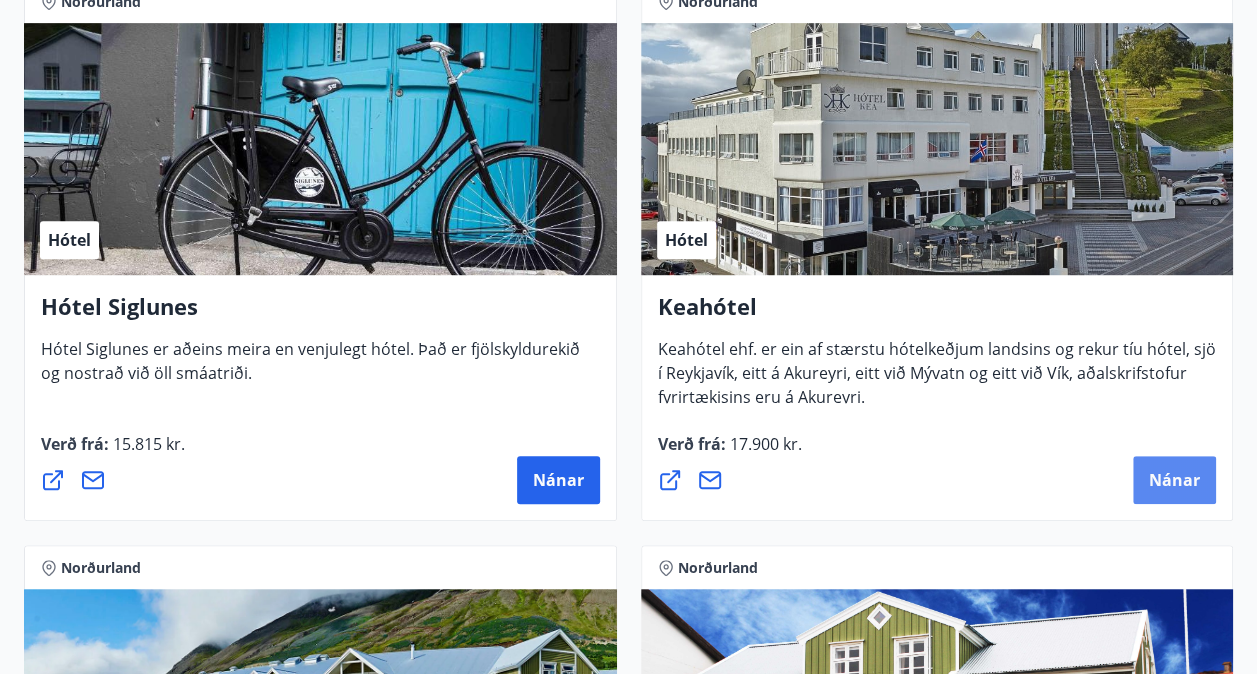 drag, startPoint x: 1156, startPoint y: 479, endPoint x: 1170, endPoint y: 498, distance: 23.600847 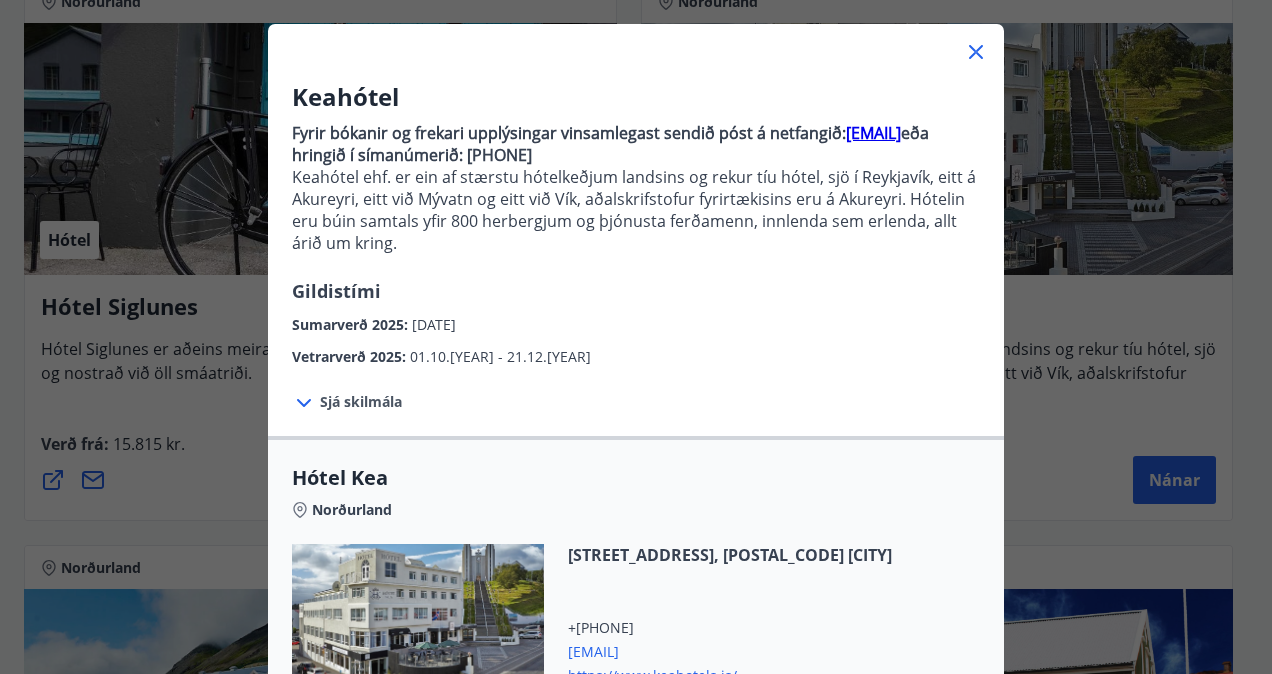 scroll, scrollTop: 97, scrollLeft: 0, axis: vertical 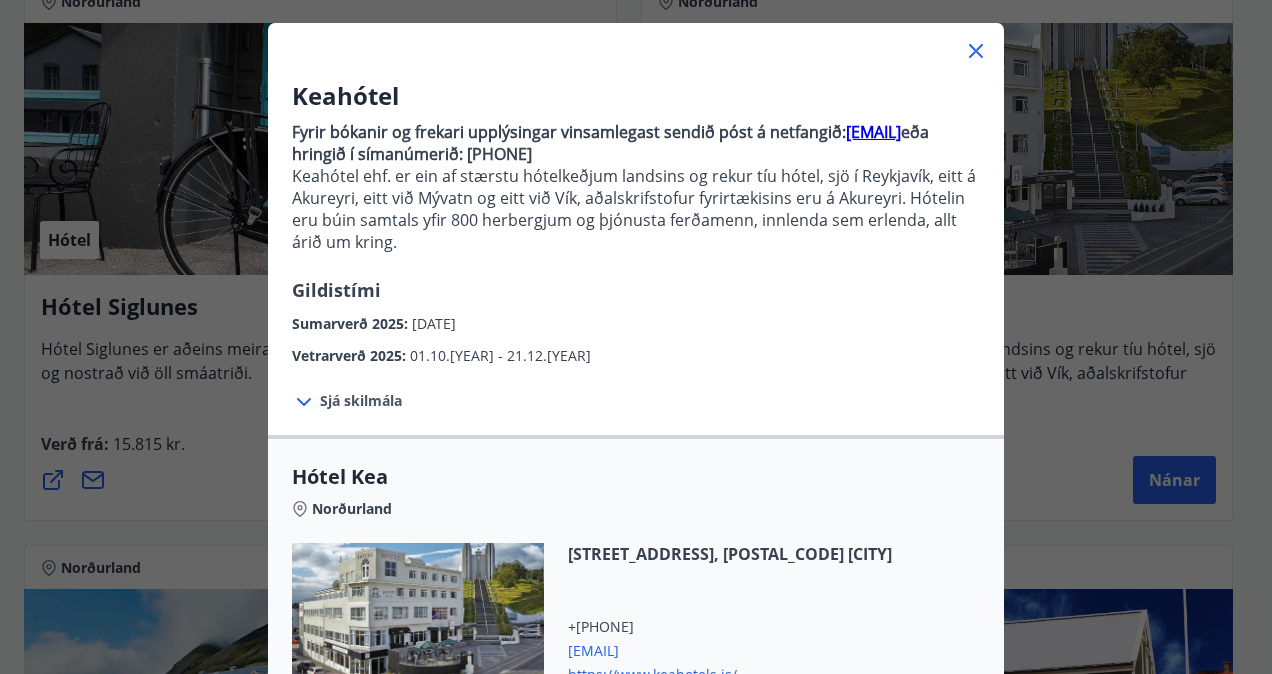 click on "Sjá skilmála" at bounding box center [361, 401] 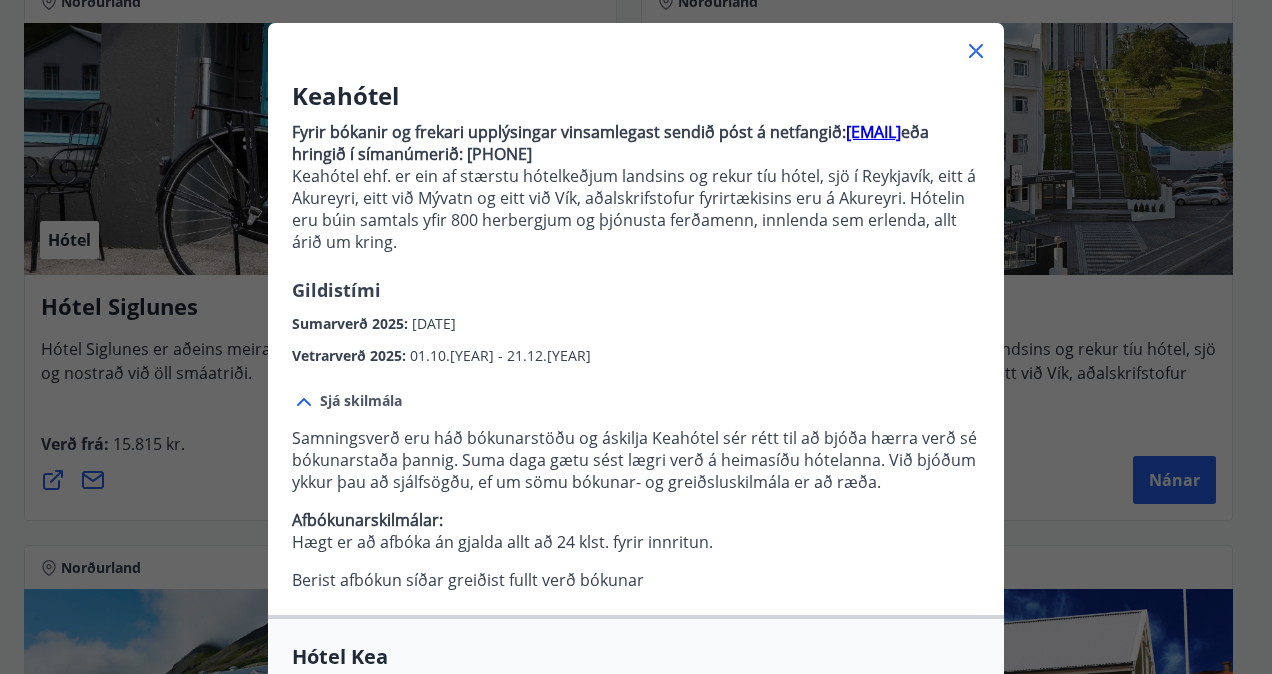 drag, startPoint x: 1108, startPoint y: 553, endPoint x: 964, endPoint y: 54, distance: 519.3621 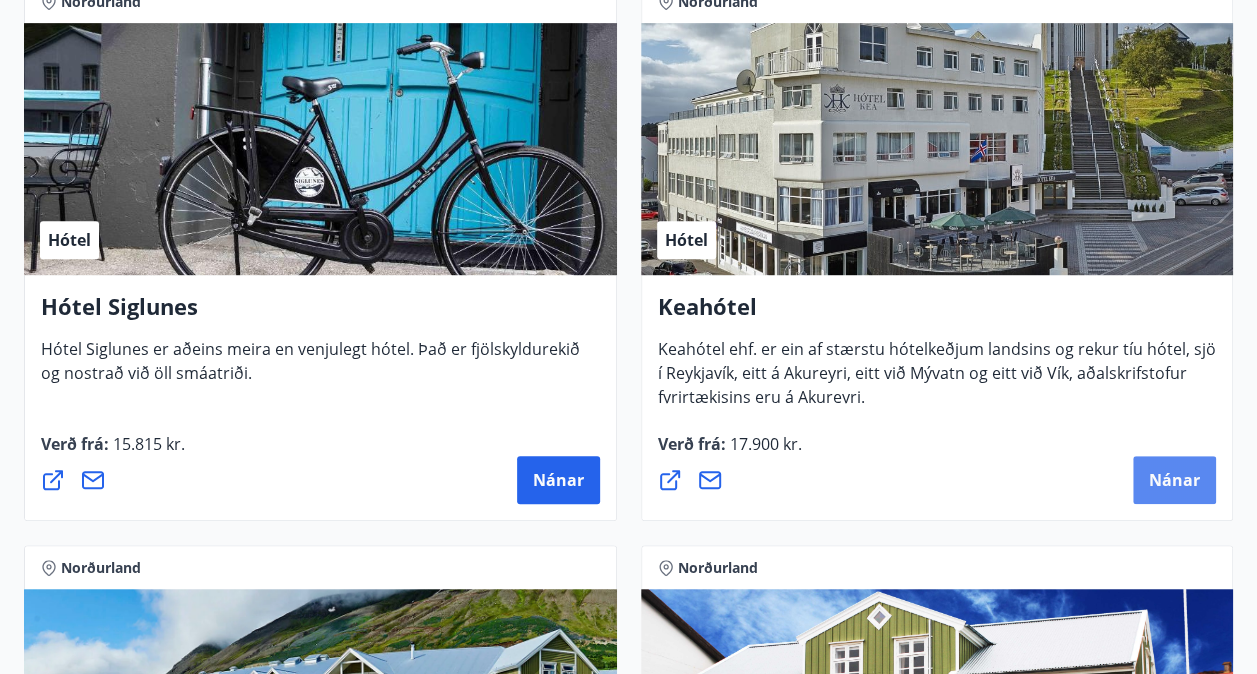 click on "Nánar" at bounding box center [1174, 480] 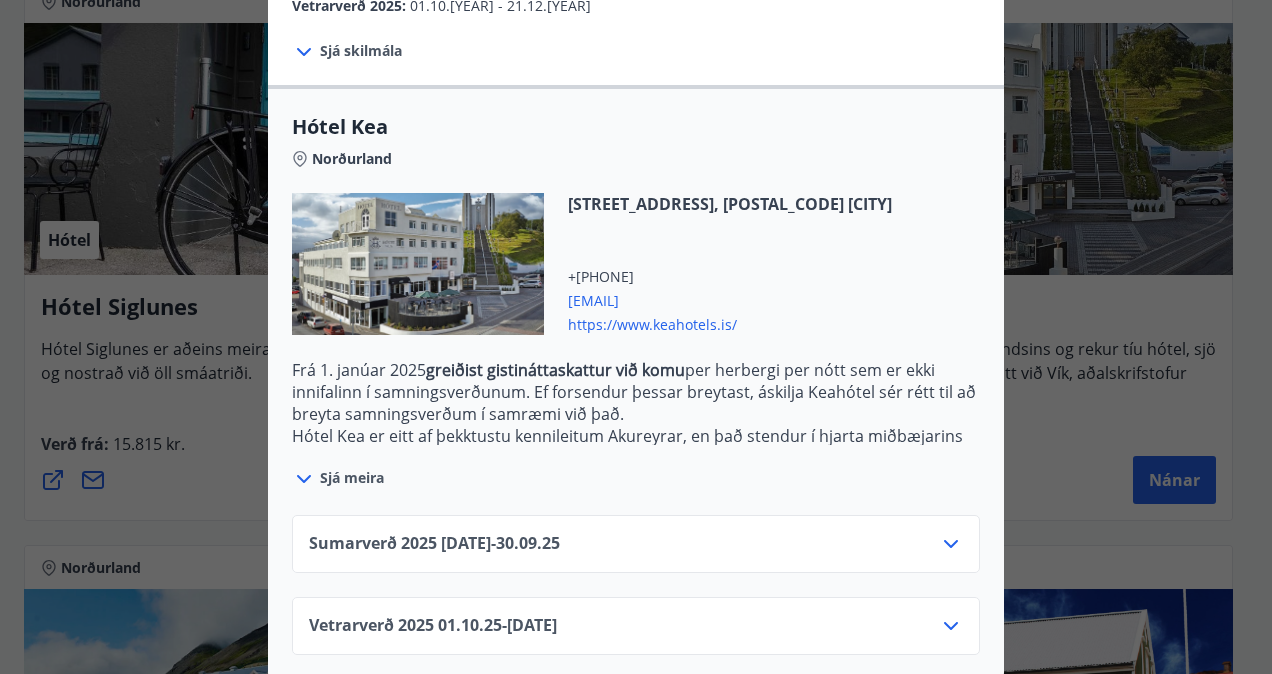 scroll, scrollTop: 466, scrollLeft: 0, axis: vertical 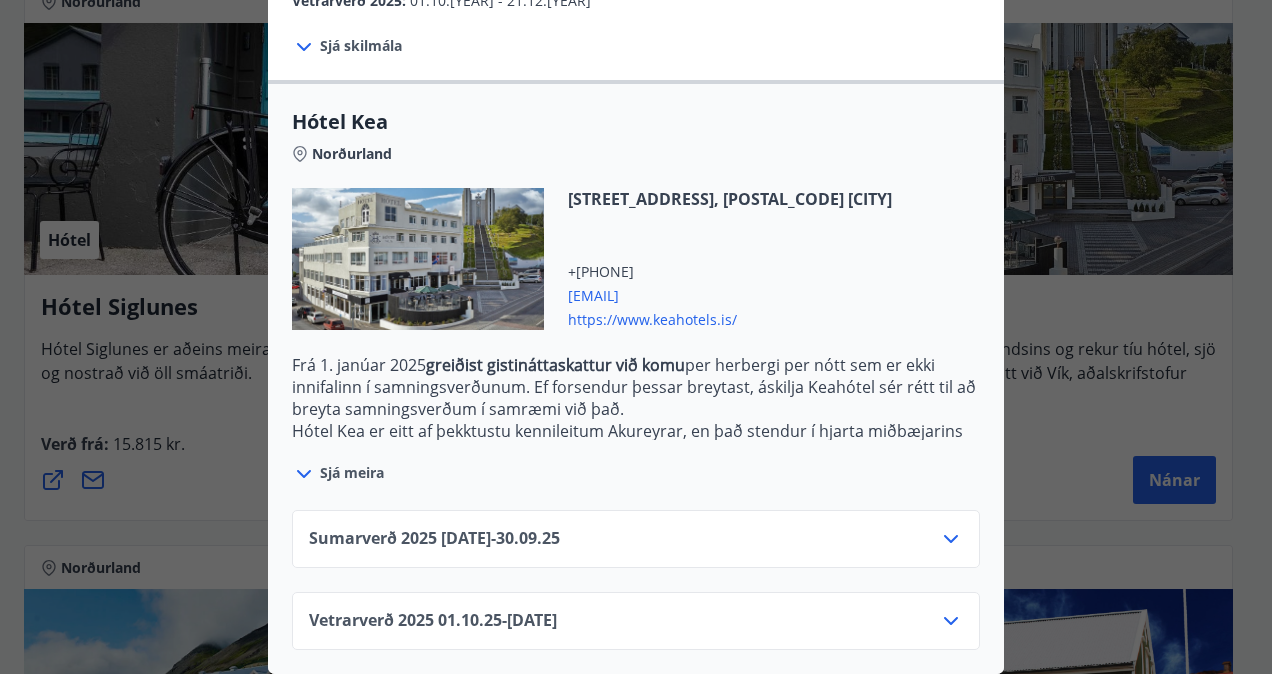 click 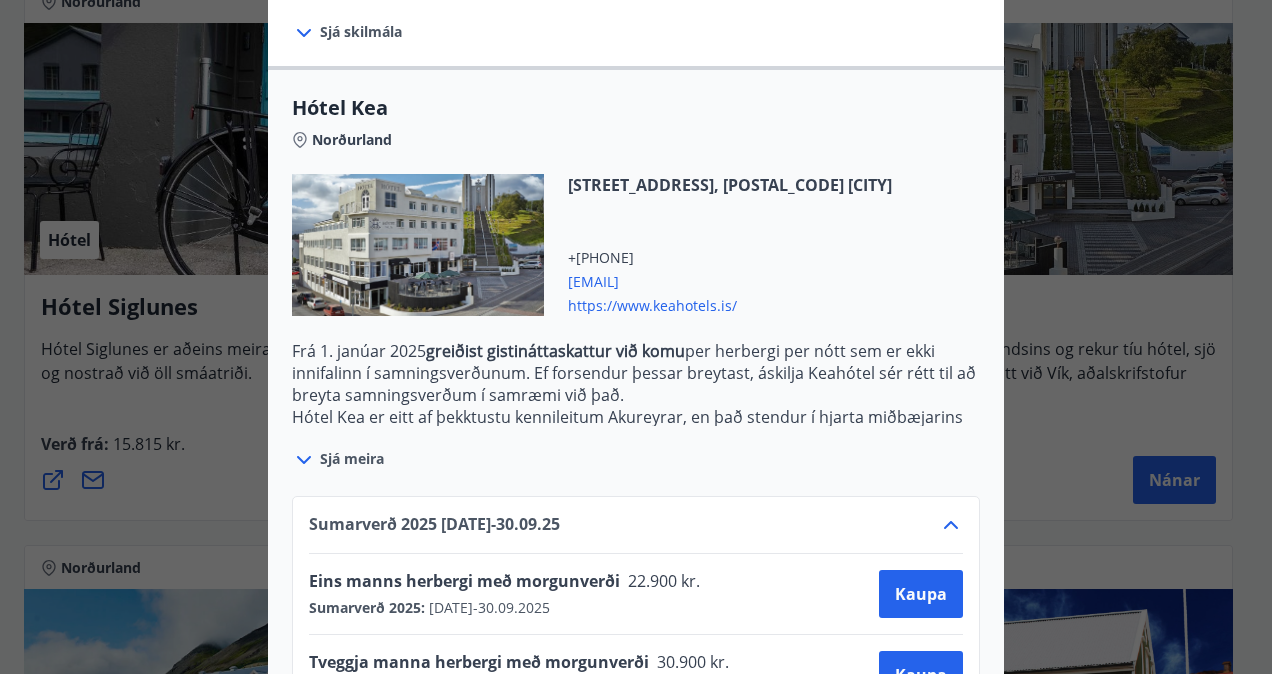 scroll, scrollTop: 627, scrollLeft: 0, axis: vertical 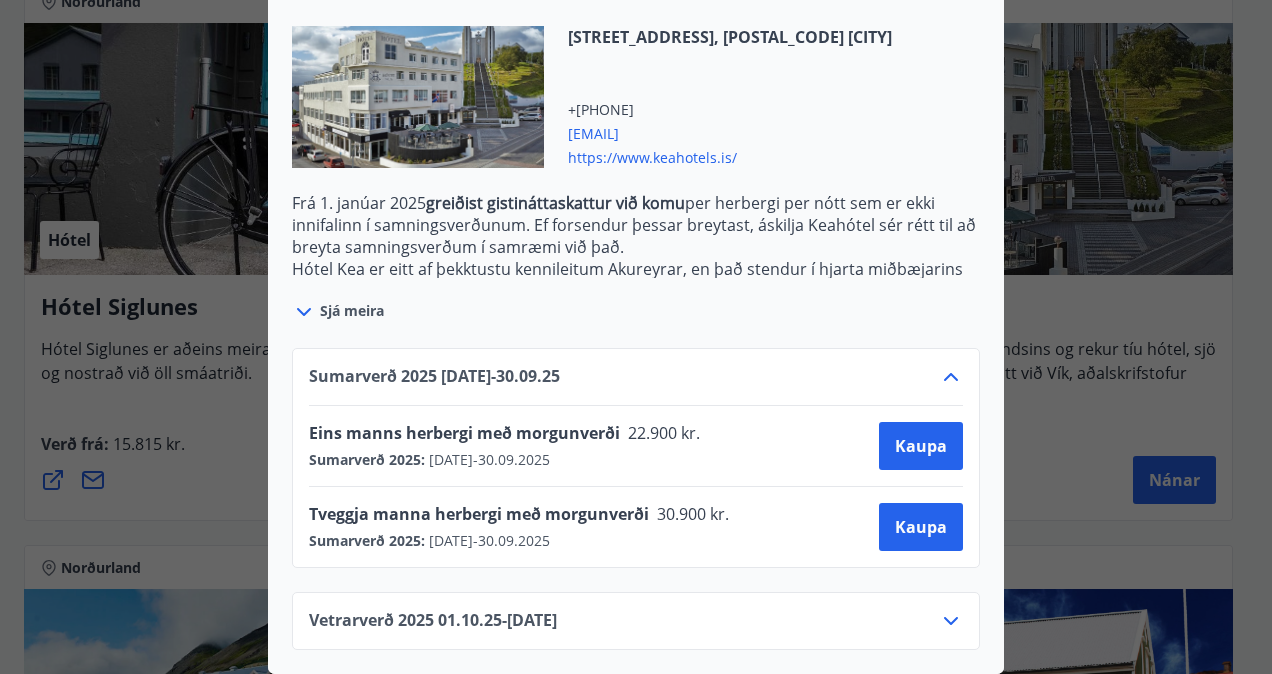 click on "Til að bóka gistingu sendið póst á netfangið:  [EMAIL]  eða hringið í símanúmerið: [PHONE]
Keahótel ehf. er ein af stærstu hótelkeðjum landsins og rekur tíu hótel, sjö í Reykjavík, eitt á Akureyri, eitt við Mývatn og eitt við Vík, aðalskrifstofur fyrirtækisins eru á Akureyri. Hótelin eru búin samtals yfir 800 herbergjum og þjónusta ferðamenn, innlenda sem erlenda, allt árið um kring.
Gildistími Sumarverð [YEAR] : 16.05.[YEAR] - 30.09.[YEAR] Vetrarverð [YEAR] : 01.10.[YEAR] - 21.12.[YEAR] Sjá skilmála Samningsverð eru háð bókunarstöðu og áskilja Keahótel sér rétt til að bjóða hærra verð sé bókunarstaða þannig. Suma daga gætu sést lægri verð á heimasíðu hótelanna. Við bjóðum ykkur þau að sjálfsögðu, ef um sömu bókunar- og greiðsluskilmála er að ræða.
Afbókunarskilmálar: Hægt er að afbóka án gjalda allt að 24 klst. fyrir innritun.
Hótel Kea Norðurland +[PHONE]" at bounding box center [636, 337] 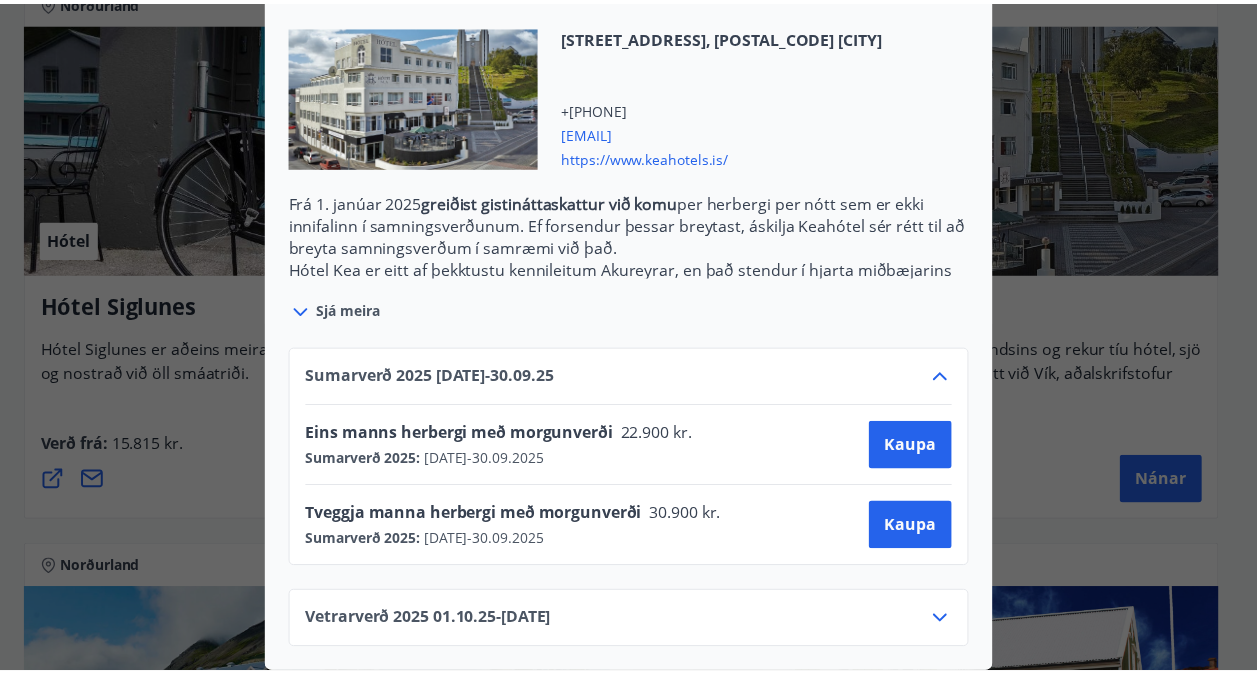 scroll, scrollTop: 0, scrollLeft: 0, axis: both 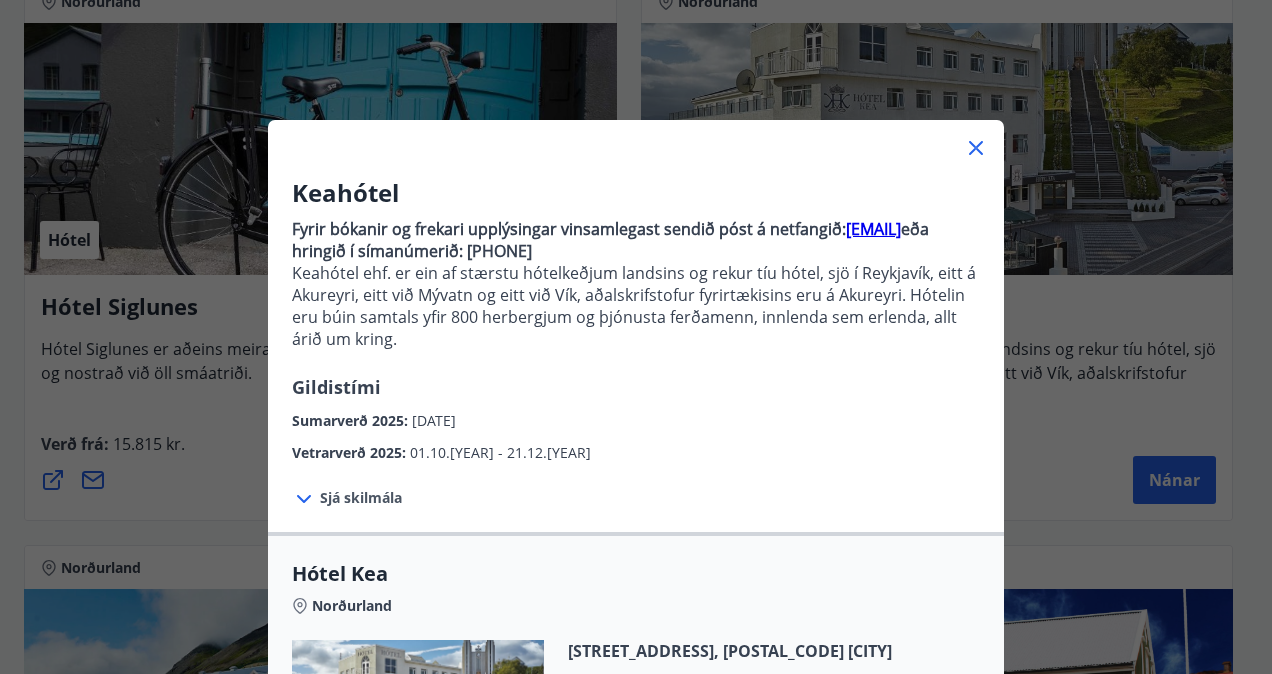 click 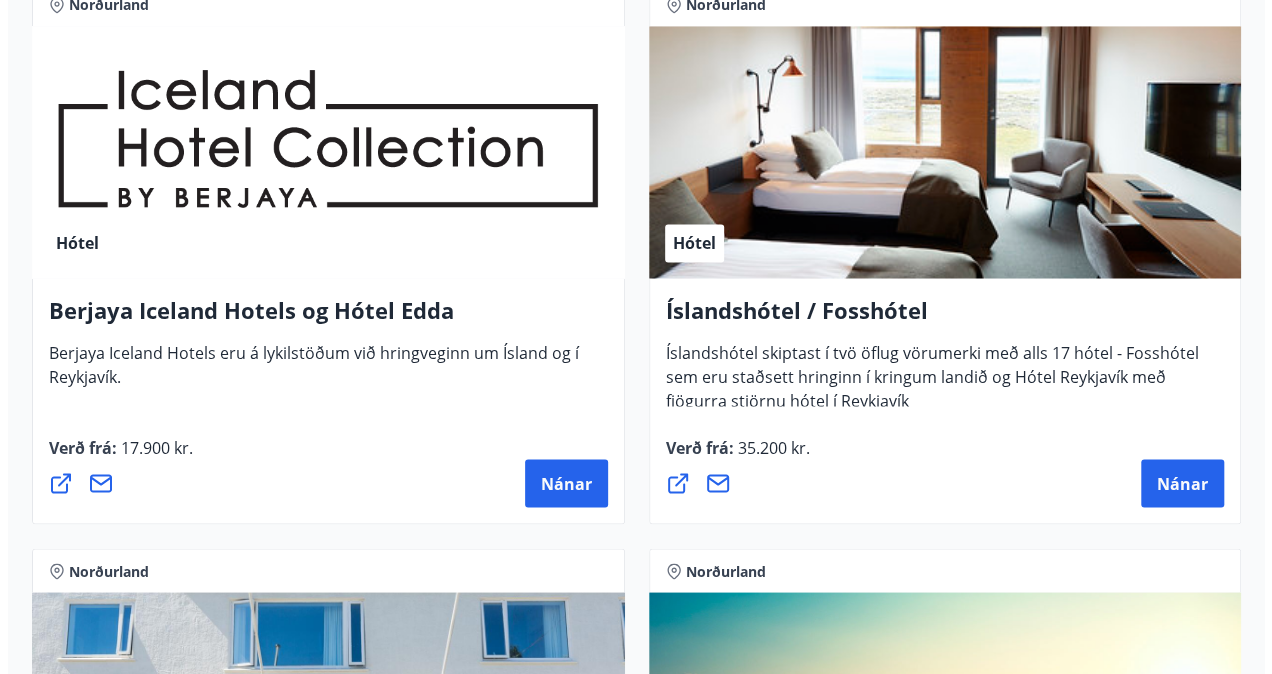 scroll, scrollTop: 1623, scrollLeft: 0, axis: vertical 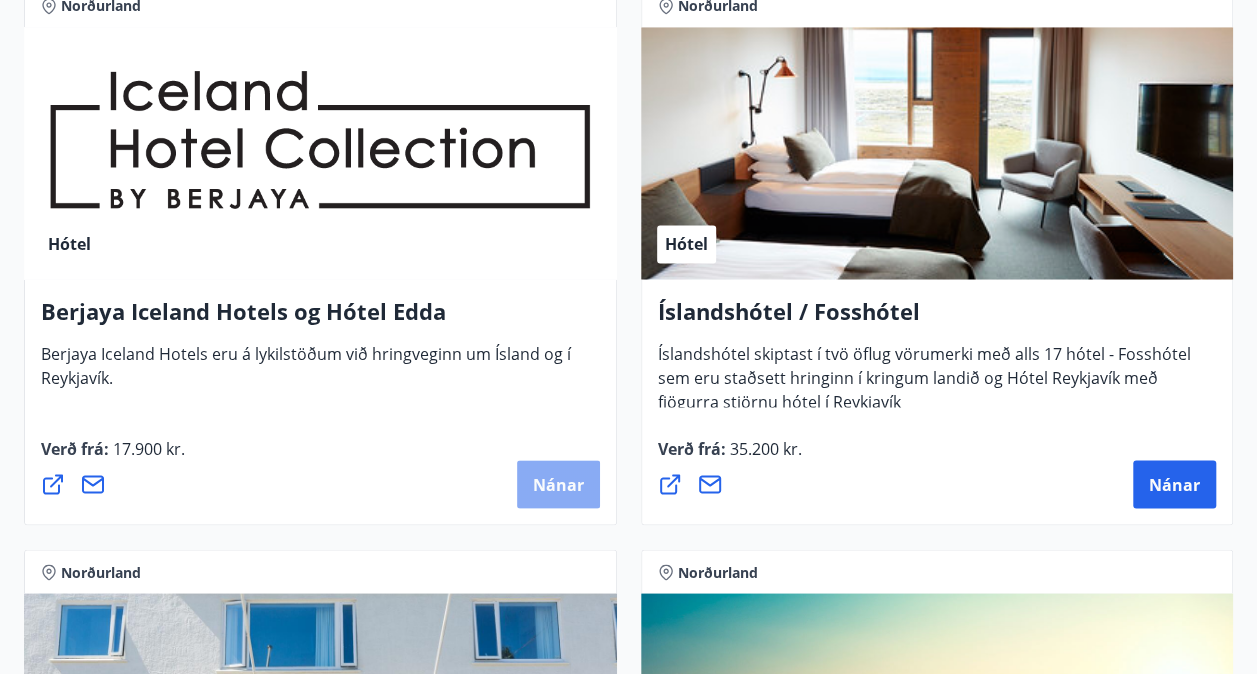 click on "Nánar" at bounding box center [558, 484] 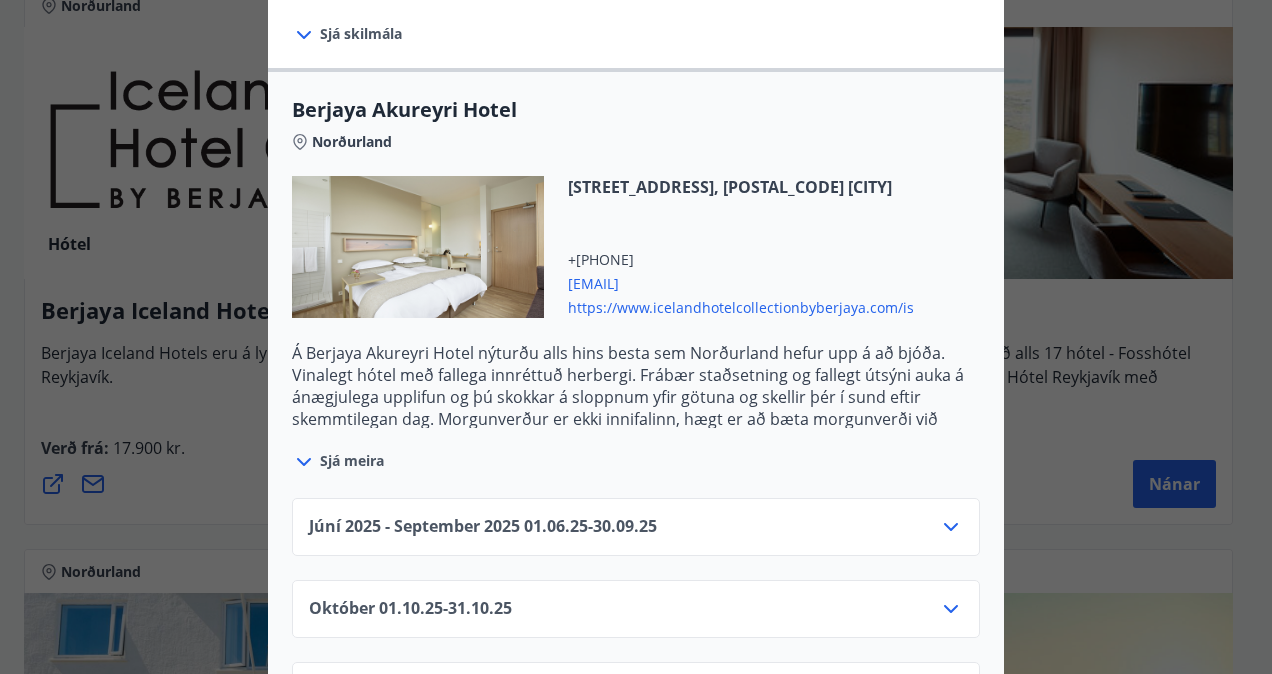 scroll, scrollTop: 475, scrollLeft: 0, axis: vertical 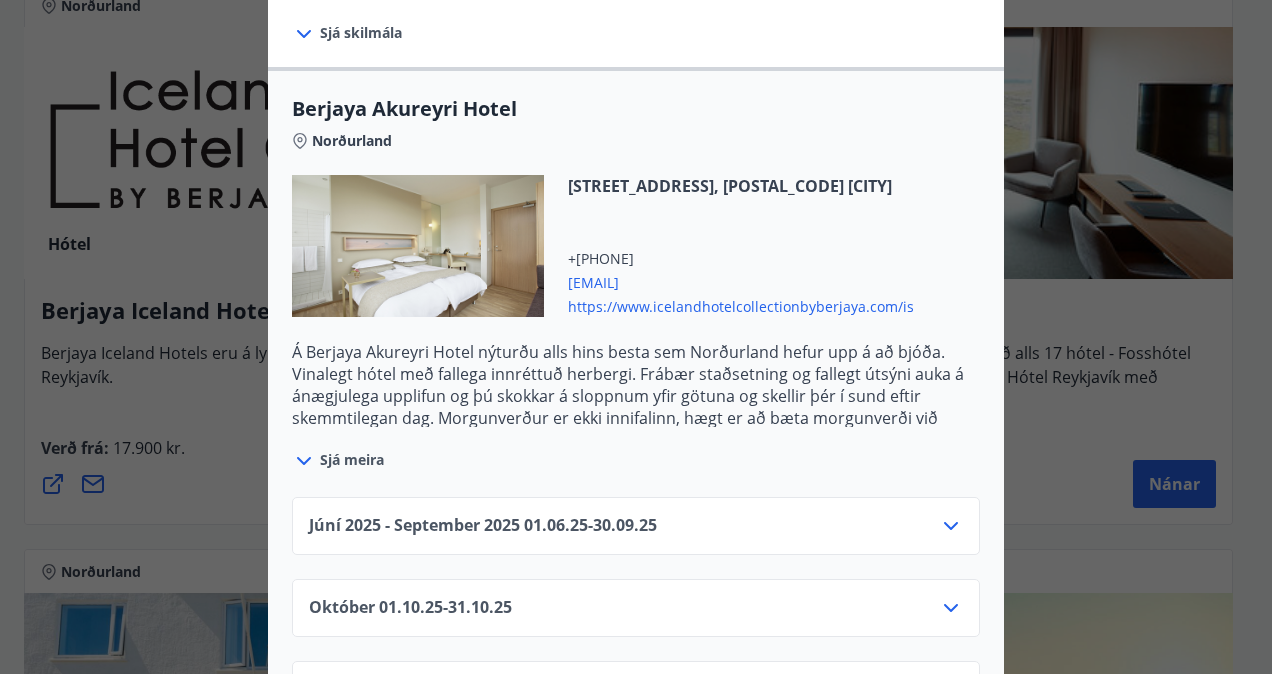 click 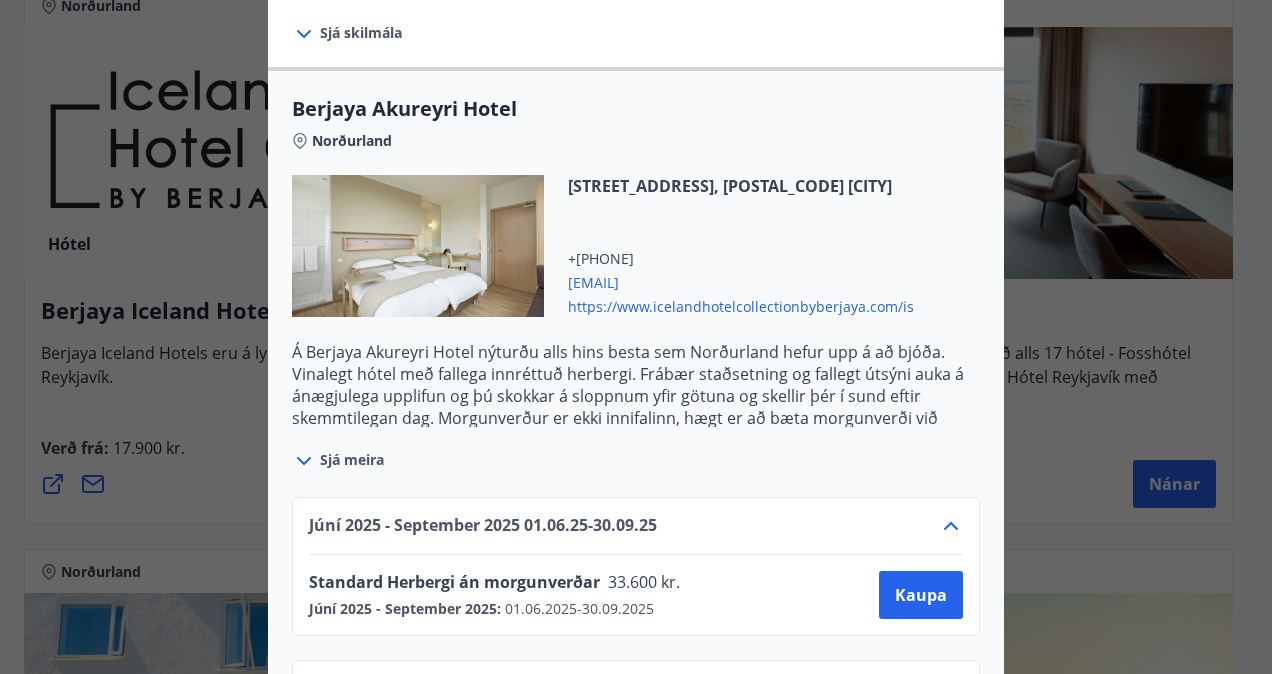 drag, startPoint x: 948, startPoint y: 521, endPoint x: 887, endPoint y: 527, distance: 61.294373 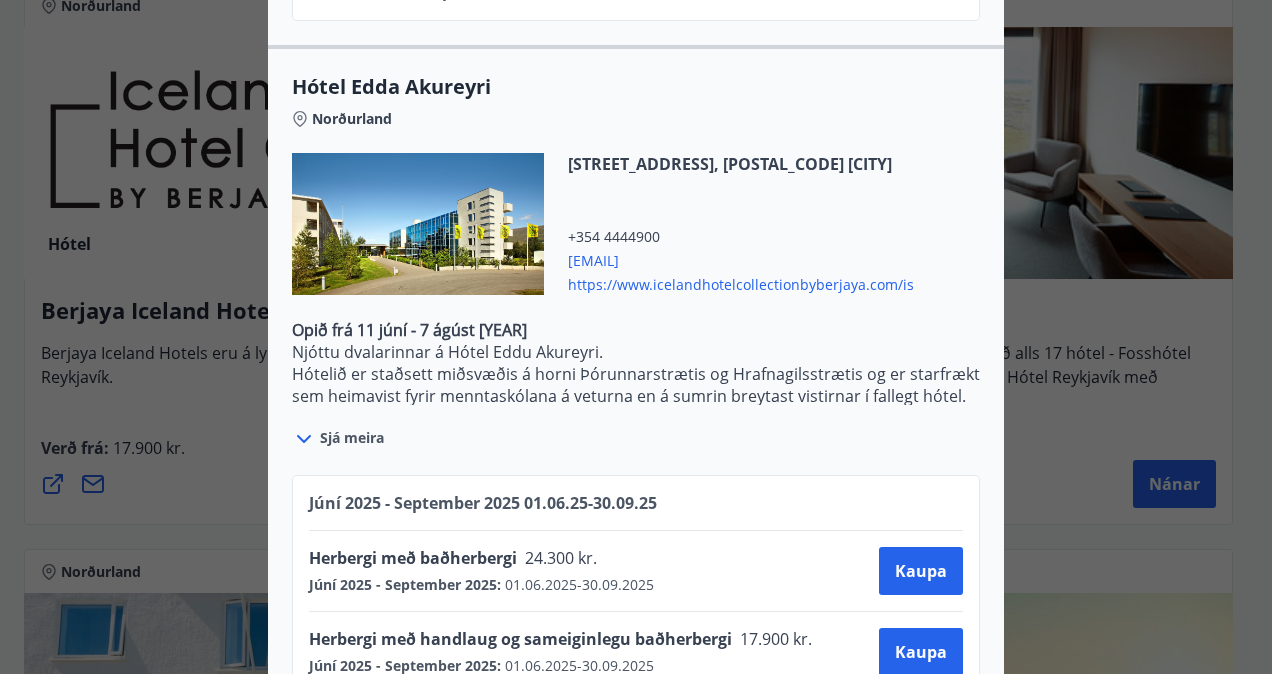 scroll, scrollTop: 1847, scrollLeft: 0, axis: vertical 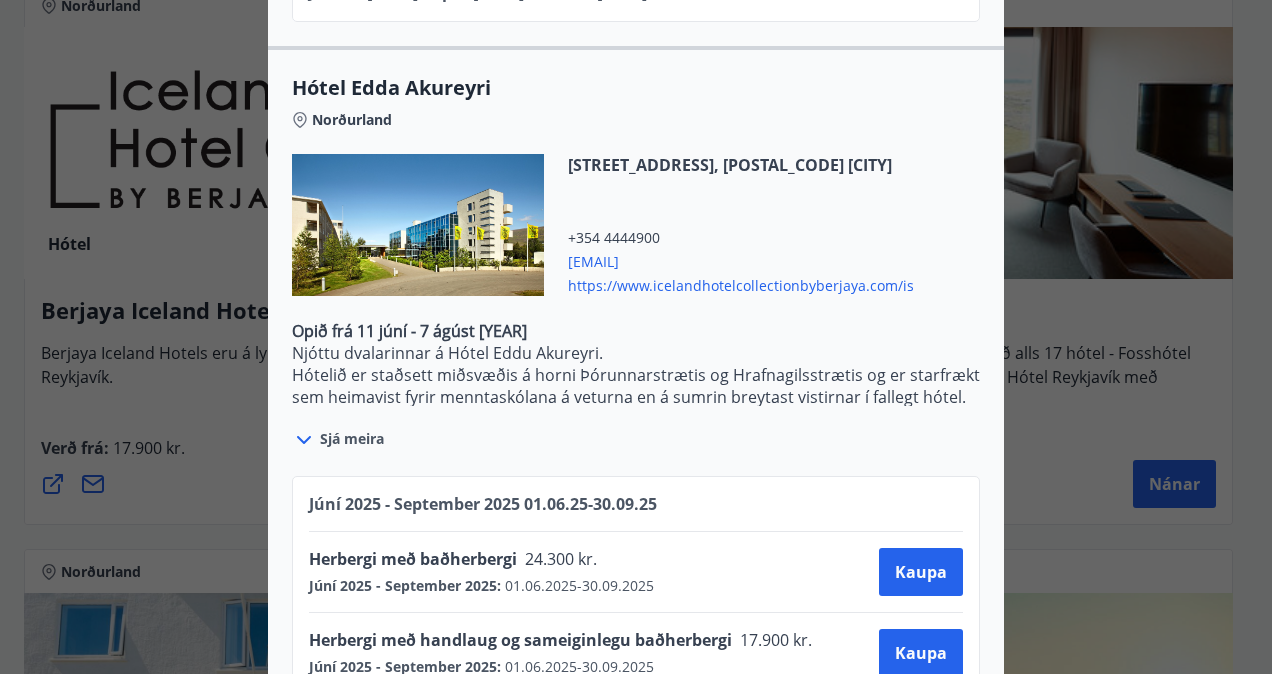 click on "Berjaya Iceland Hotels og Hótel Edda Berjaya Iceland Hotels og Hótel Edda eru hluti af Iceland Hotel Collection by Berjaya sem eru leiðandi í framboði á gæðagistingu á Íslandi. Iceland Hotel Collection þjónar breiðum hópi viðskiptavina og býður úrval gistimöguleika, veitingastaða og heilsulinda undir þekktum vörumerkjum.
Gildistími Júní [YEAR] - September [YEAR] : 01.06.[YEAR] - 30.09.[YEAR] Október : 01.10.[YEAR] - 31.10.[YEAR] Janúar [YEAR] - April [YEAR] : 01.11.[YEAR] - 30.04.[YEAR] Sjá skilmála Bókunarskilmálar og verð sem tilgreint er við bókun gilda þegar greiðsla fer fram með ferðaávísun. Ef afbókun berst eftir að afbókunarskilmálar taka gildi, eða ef gestur mætir ekki, verður rukkað fyrir heildarkostnað bókunar af kreditkorti gestsins.
Ekki er hægt að greiða fyrir fyrirframgreiddar bókanir með ferðaávísun.
Morgunverður er ekki innifalinn í verði.
Berjaya Akureyri Hotel Norðurland Þingvallastræti 23, 600 Akureyri +[PHONE]
Sjá meira    -" at bounding box center (636, 337) 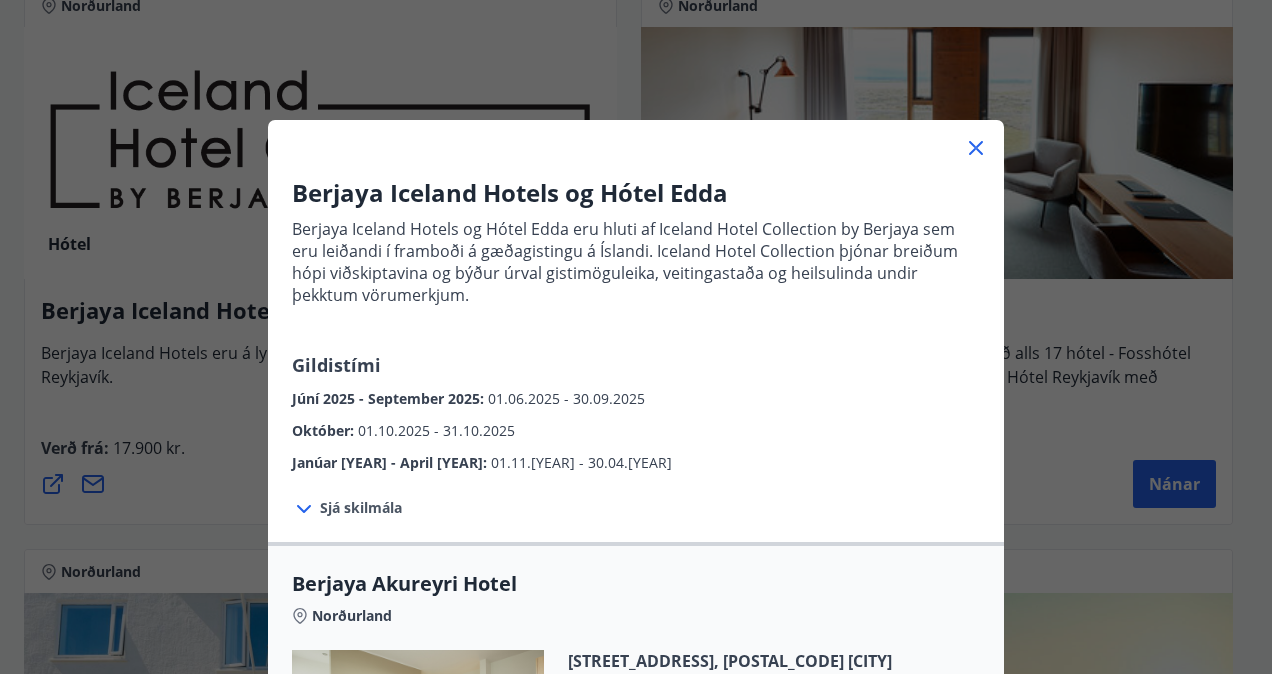 click on "Berjaya Iceland Hotels og Hótel Edda Berjaya Iceland Hotels og Hótel Edda eru hluti af Iceland Hotel Collection by Berjaya sem eru leiðandi í framboði á gæðagistingu á Íslandi. Iceland Hotel Collection þjónar breiðum hópi viðskiptavina og býður úrval gistimöguleika, veitingastaða og heilsulinda undir þekktum vörumerkjum.
Gildistími Júní [YEAR] - September [YEAR] : 01.06.[YEAR] - 30.09.[YEAR] Október : 01.10.[YEAR] - 31.10.[YEAR] Janúar [YEAR] - April [YEAR] : 01.11.[YEAR] - 30.04.[YEAR] Sjá skilmála Bókunarskilmálar og verð sem tilgreint er við bókun gilda þegar greiðsla fer fram með ferðaávísun. Ef afbókun berst eftir að afbókunarskilmálar taka gildi, eða ef gestur mætir ekki, verður rukkað fyrir heildarkostnað bókunar af kreditkorti gestsins.
Ekki er hægt að greiða fyrir fyrirframgreiddar bókanir með ferðaávísun.
Morgunverður er ekki innifalinn í verði.
Berjaya Akureyri Hotel Norðurland Þingvallastræti 23, 600 Akureyri +[PHONE]
Sjá meira    -" at bounding box center (636, 337) 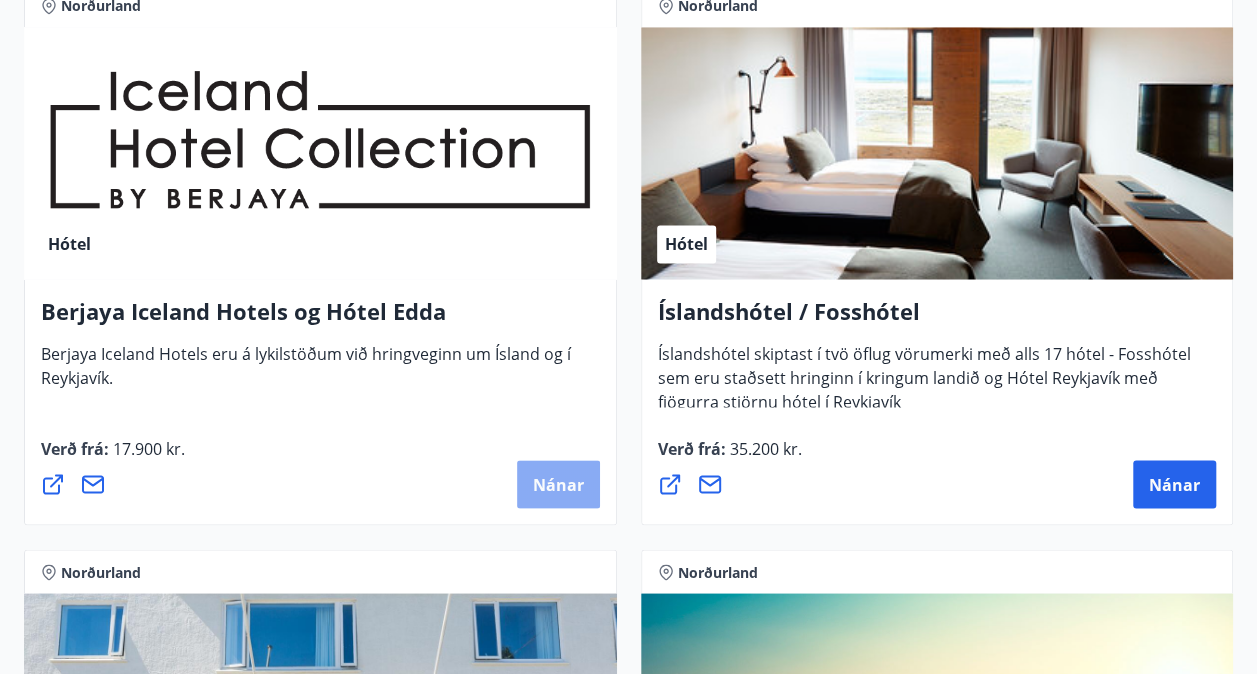 click on "Nánar" at bounding box center [558, 484] 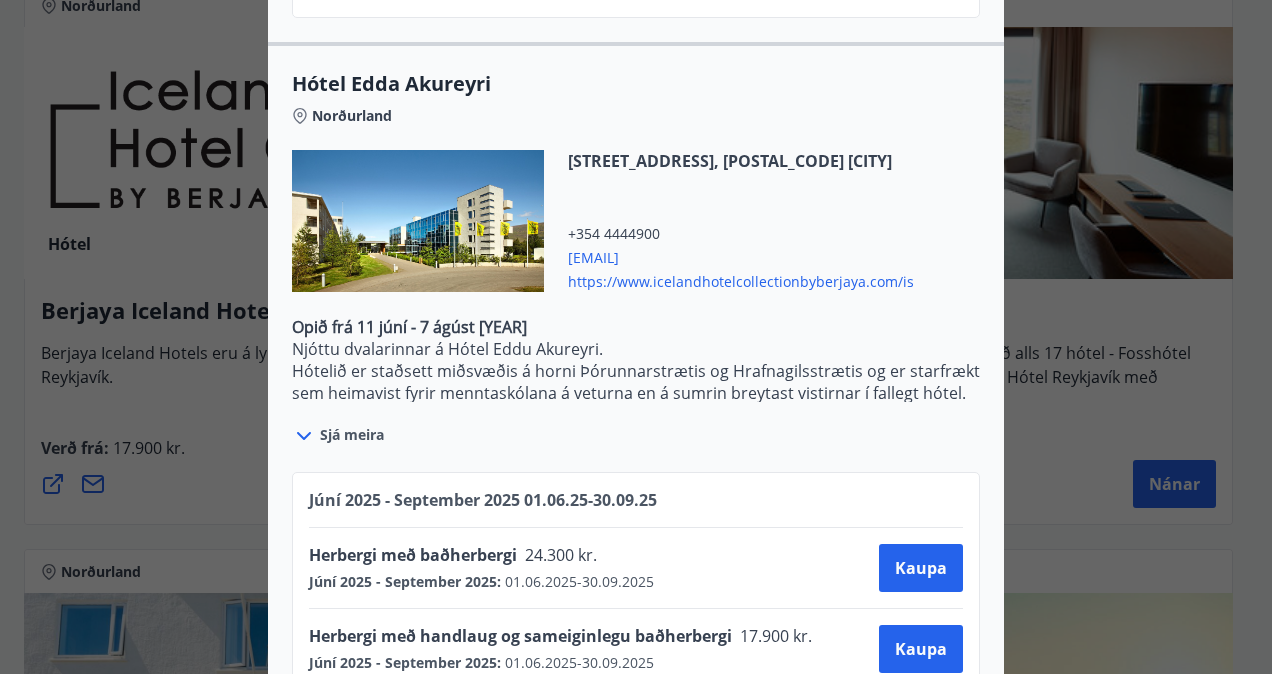 scroll, scrollTop: 1901, scrollLeft: 0, axis: vertical 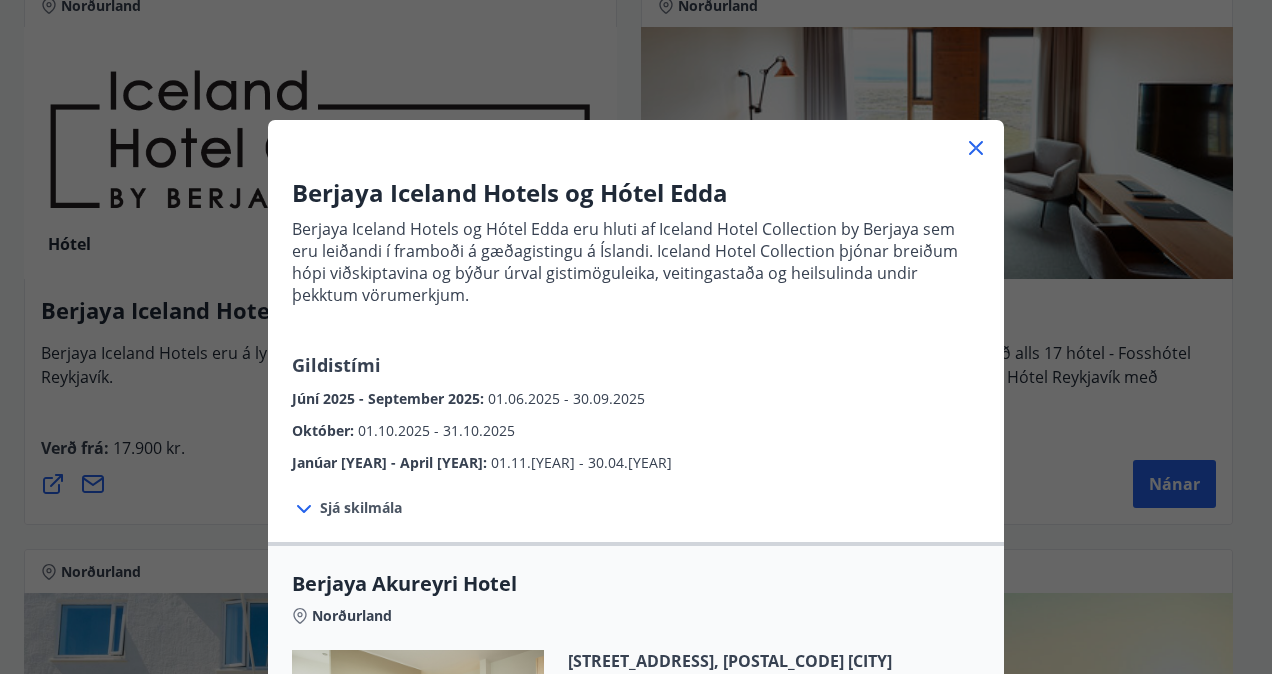click on "Berjaya Iceland Hotels og Hótel Edda Berjaya Iceland Hotels og Hótel Edda eru hluti af Iceland Hotel Collection by Berjaya sem eru leiðandi í framboði á gæðagistingu á Íslandi. Iceland Hotel Collection þjónar breiðum hópi viðskiptavina og býður úrval gistimöguleika, veitingastaða og heilsulinda undir þekktum vörumerkjum.
Gildistími Júní [YEAR] - September [YEAR] : 01.06.[YEAR] - 30.09.[YEAR] Október : 01.10.[YEAR] - 31.10.[YEAR] Janúar [YEAR] - April [YEAR] : 01.11.[YEAR] - 30.04.[YEAR] Sjá skilmála Bókunarskilmálar og verð sem tilgreint er við bókun gilda þegar greiðsla fer fram með ferðaávísun. Ef afbókun berst eftir að afbókunarskilmálar taka gildi, eða ef gestur mætir ekki, verður rukkað fyrir heildarkostnað bókunar af kreditkorti gestsins.
Ekki er hægt að greiða fyrir fyrirframgreiddar bókanir með ferðaávísun.
Morgunverður er ekki innifalinn í verði.
Berjaya Akureyri Hotel Norðurland Þingvallastræti 23, 600 Akureyri +[PHONE]
Sjá meira    -" at bounding box center (636, 337) 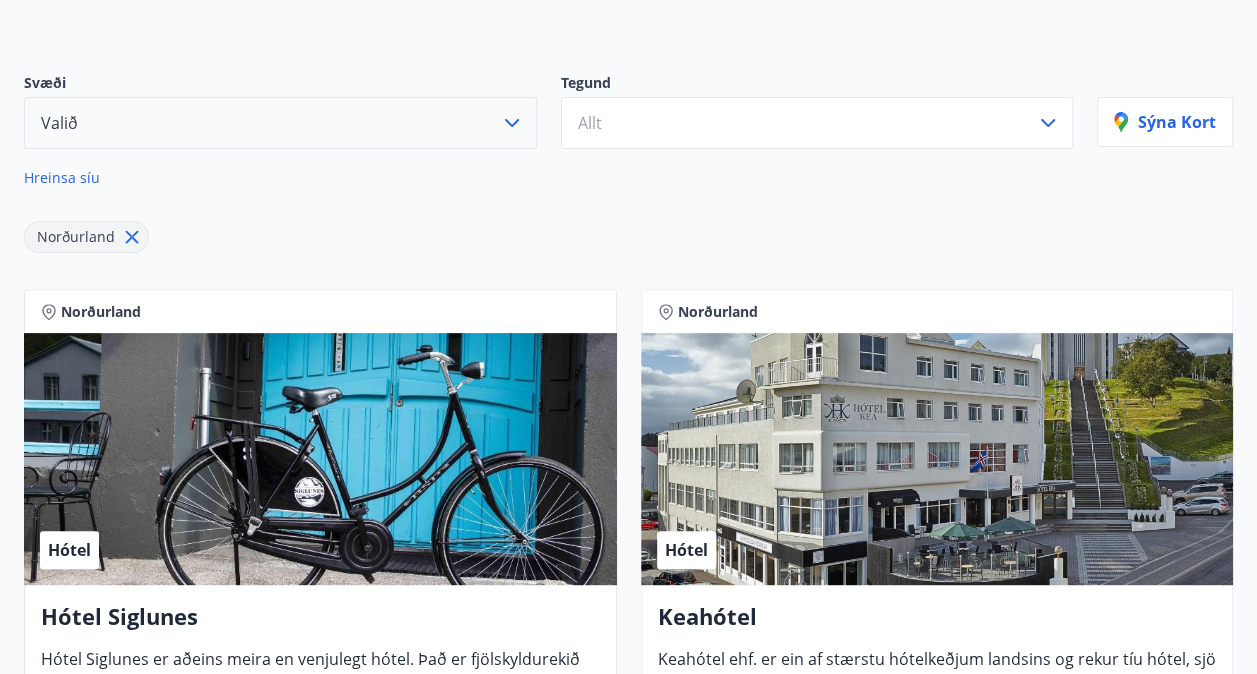 scroll, scrollTop: 0, scrollLeft: 0, axis: both 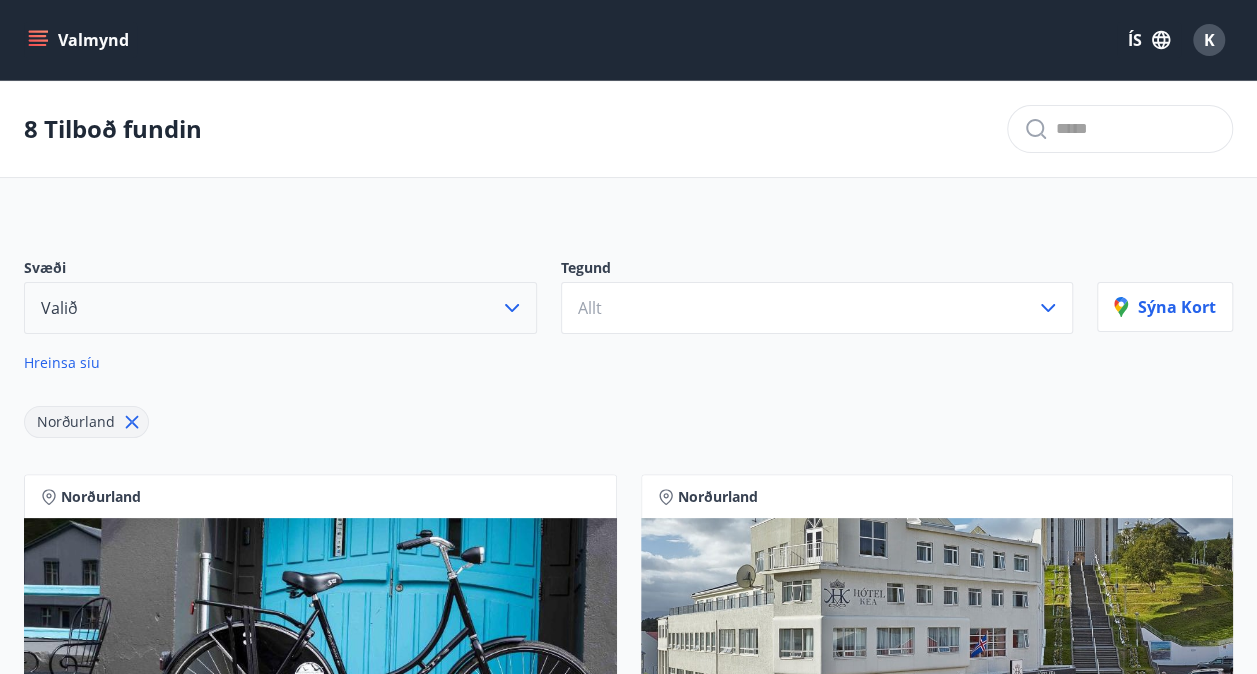 click on "Valmynd" at bounding box center [80, 40] 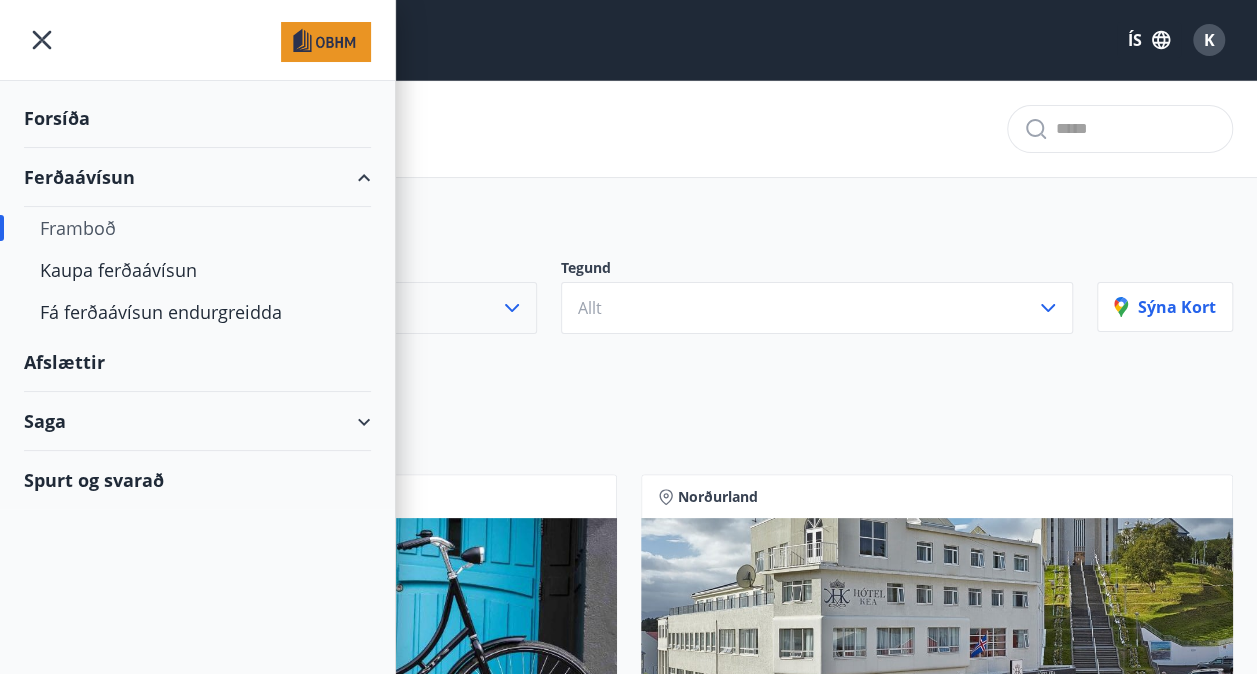 click on "Framboð" at bounding box center (197, 228) 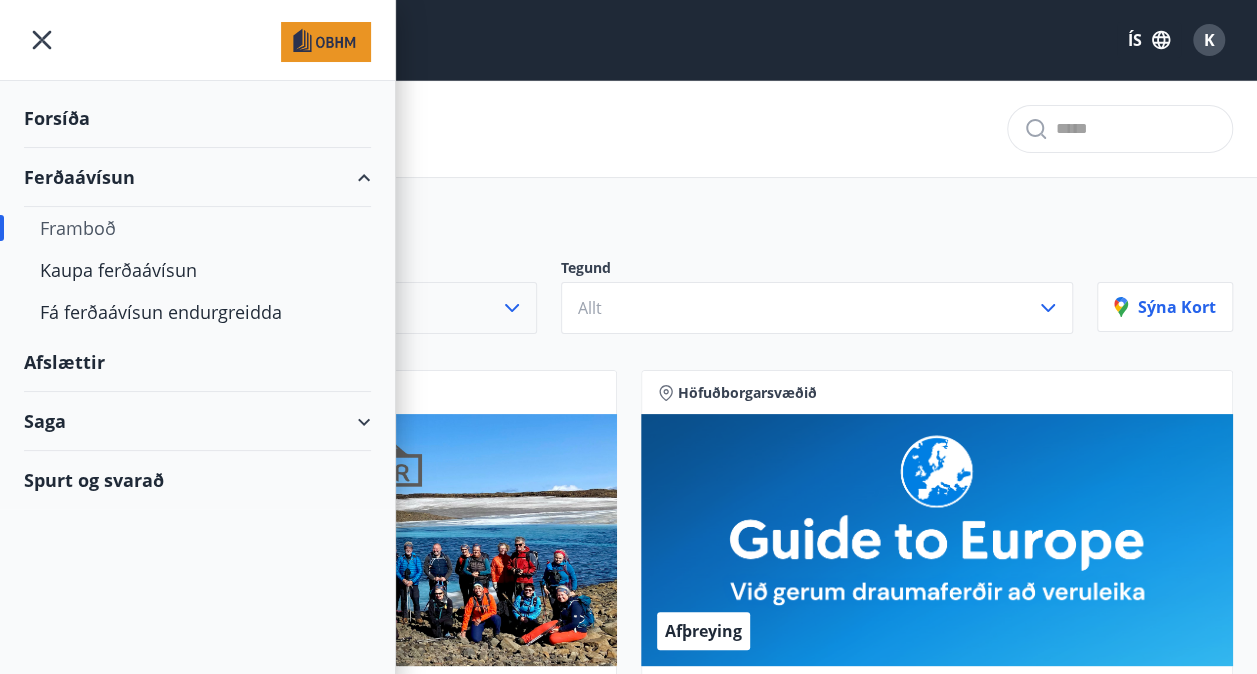 click on "Framboð" at bounding box center (197, 228) 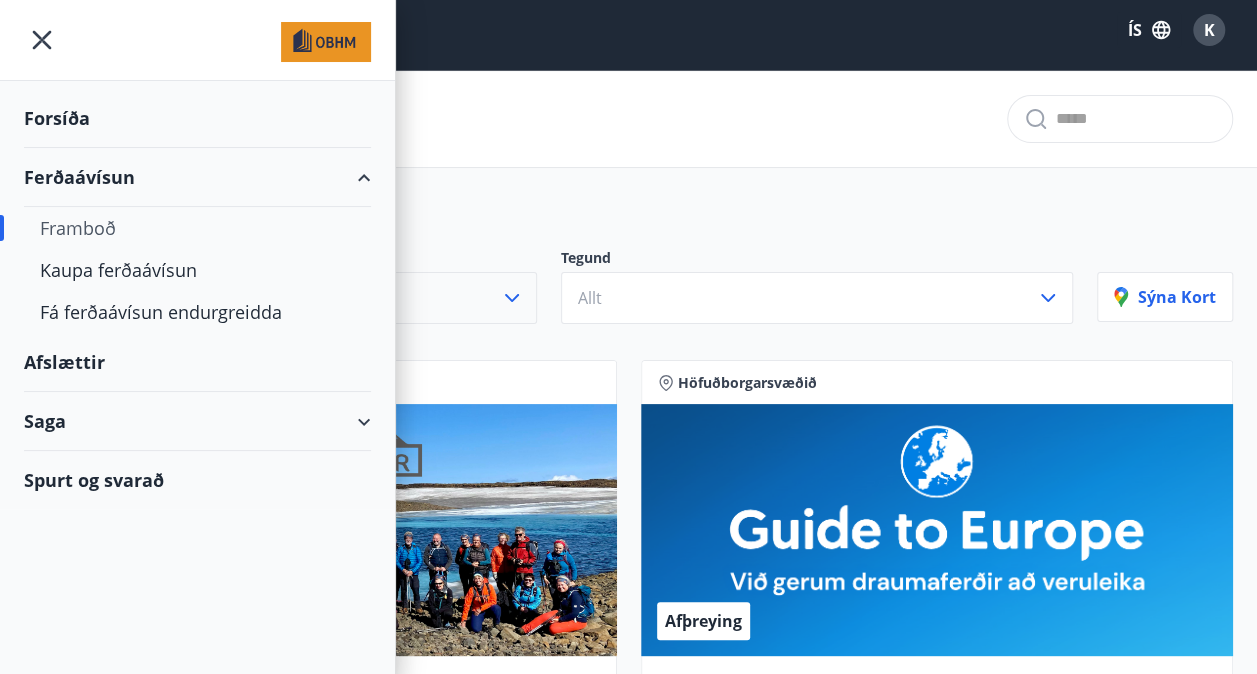 scroll, scrollTop: 9, scrollLeft: 0, axis: vertical 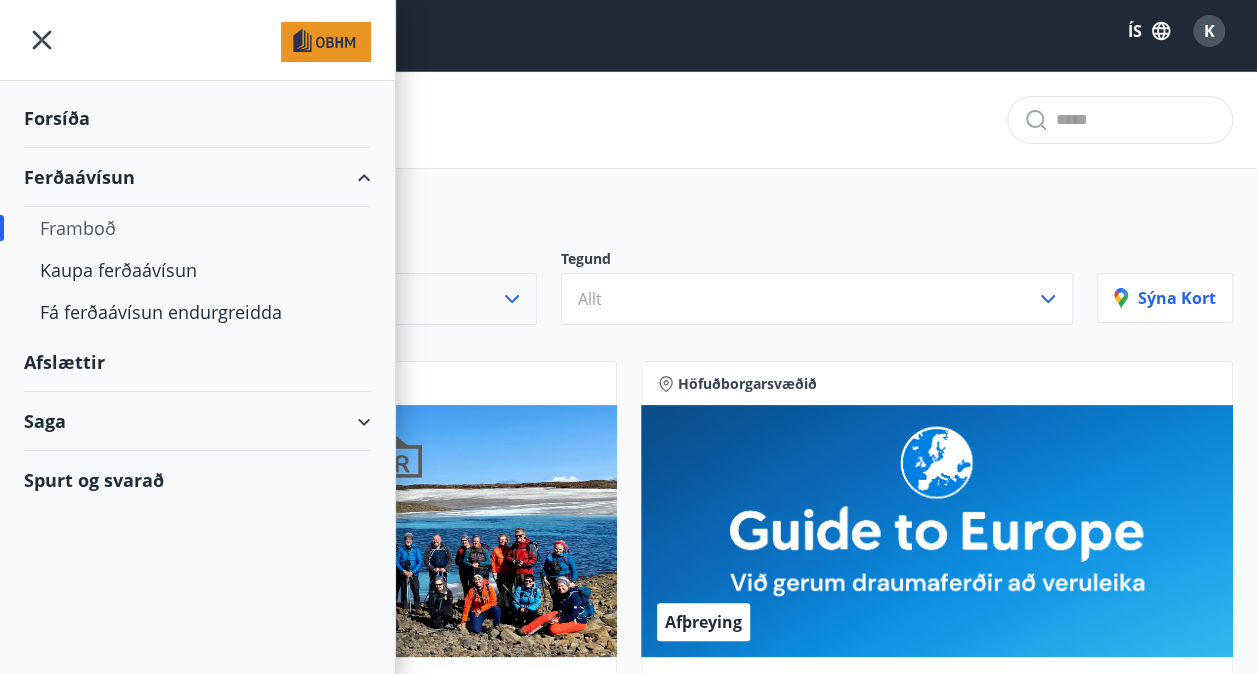 click on "Saga" at bounding box center (197, 421) 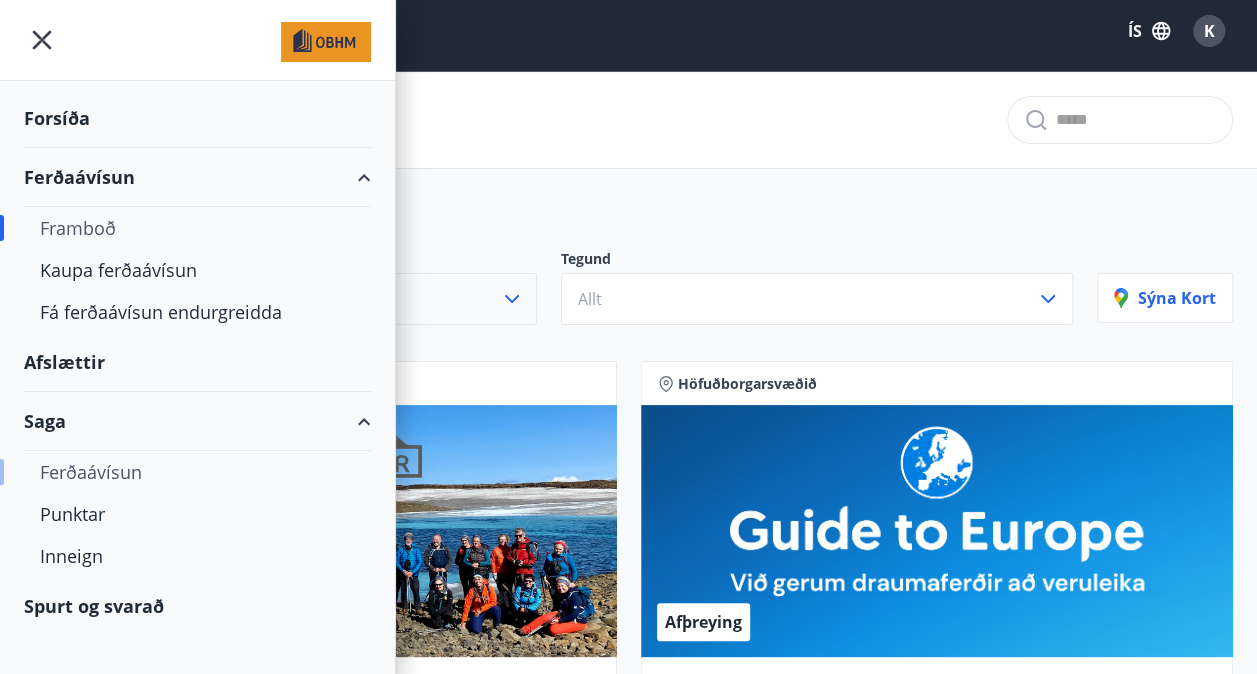 click on "Ferðaávísun" at bounding box center (197, 472) 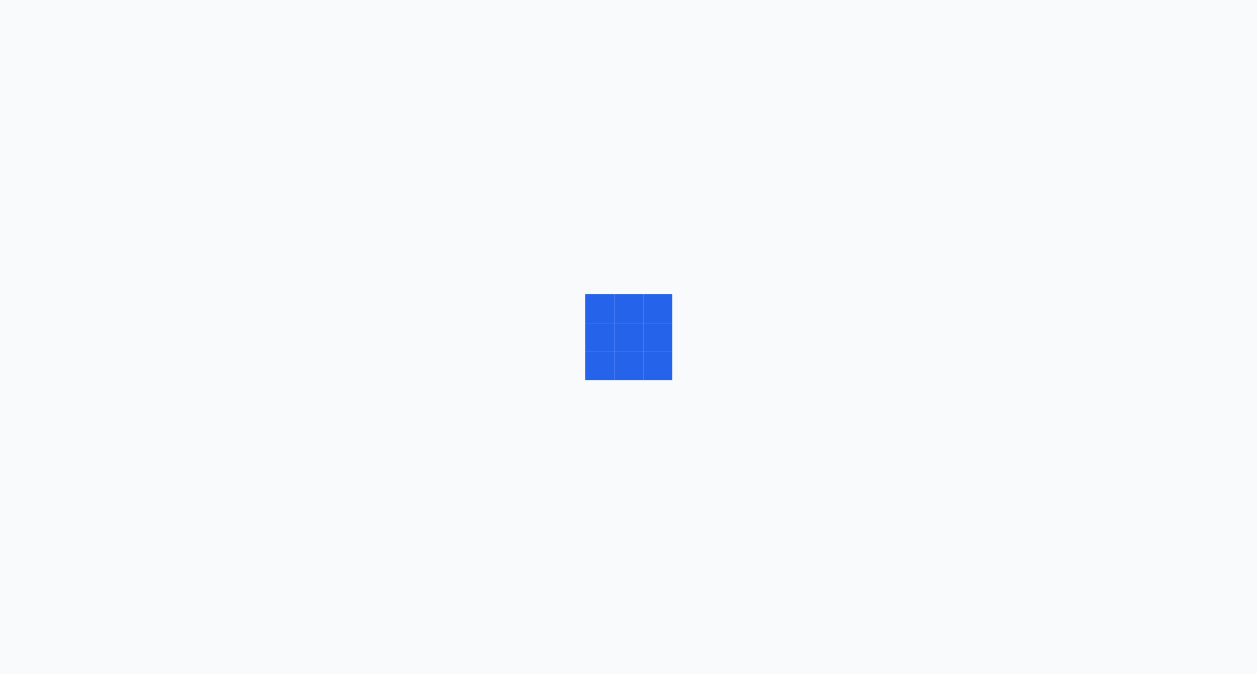 scroll, scrollTop: 0, scrollLeft: 0, axis: both 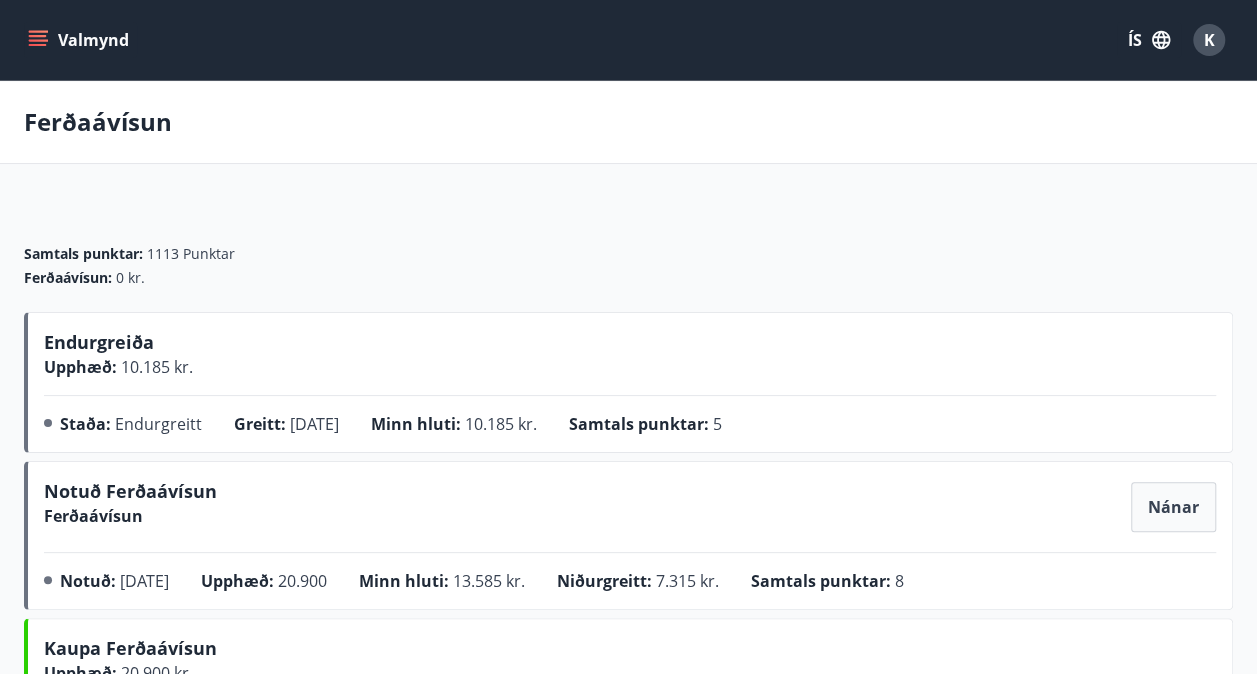 click on "Samtals punktar : 5" at bounding box center [661, 428] 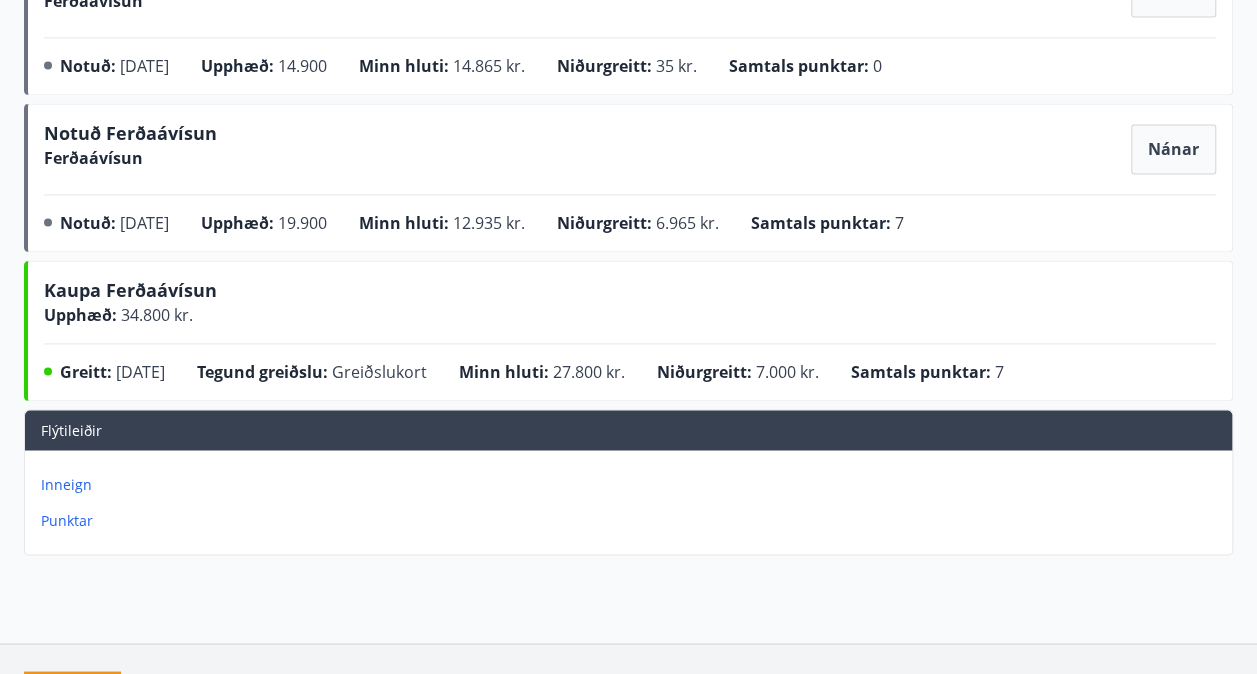 scroll, scrollTop: 1433, scrollLeft: 0, axis: vertical 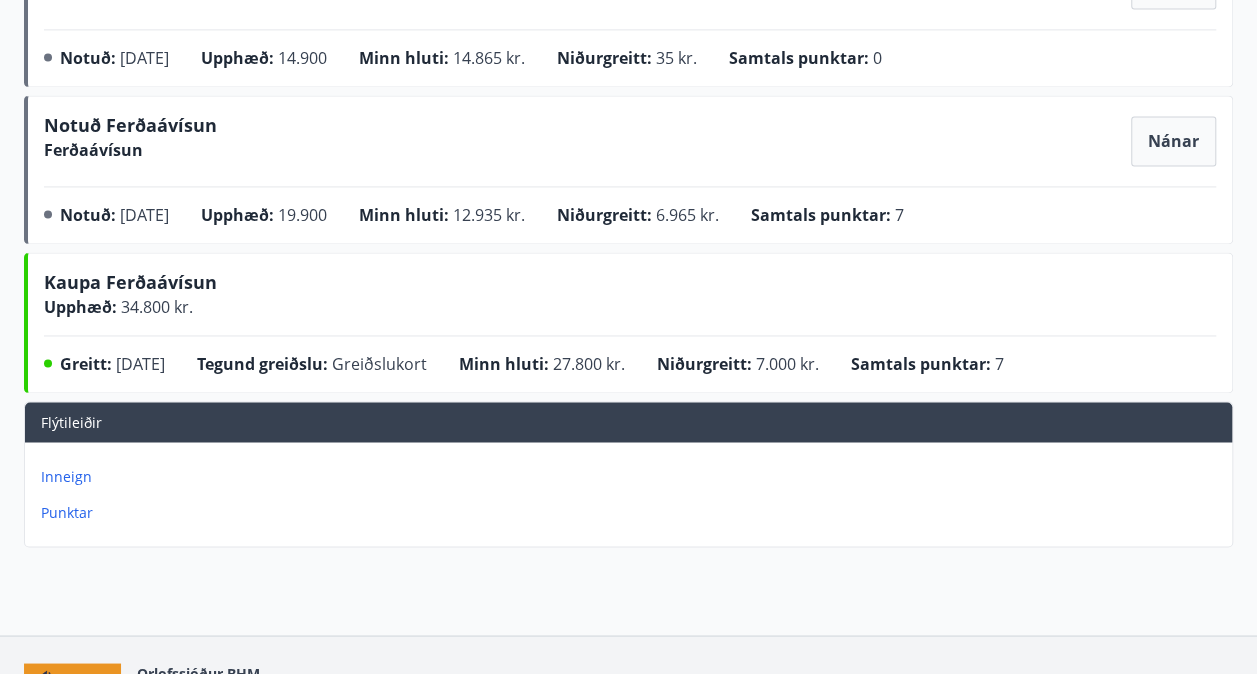 click on "Inneign" at bounding box center (632, 476) 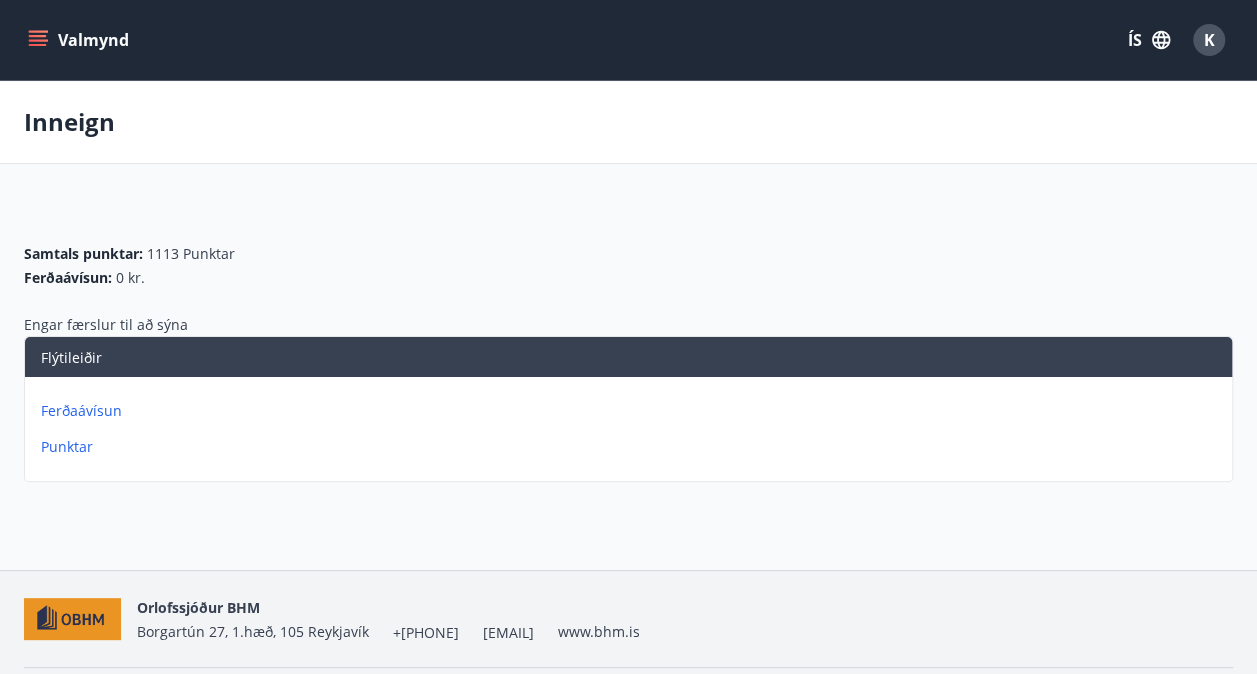 click on "Ferðaávísun" at bounding box center (632, 411) 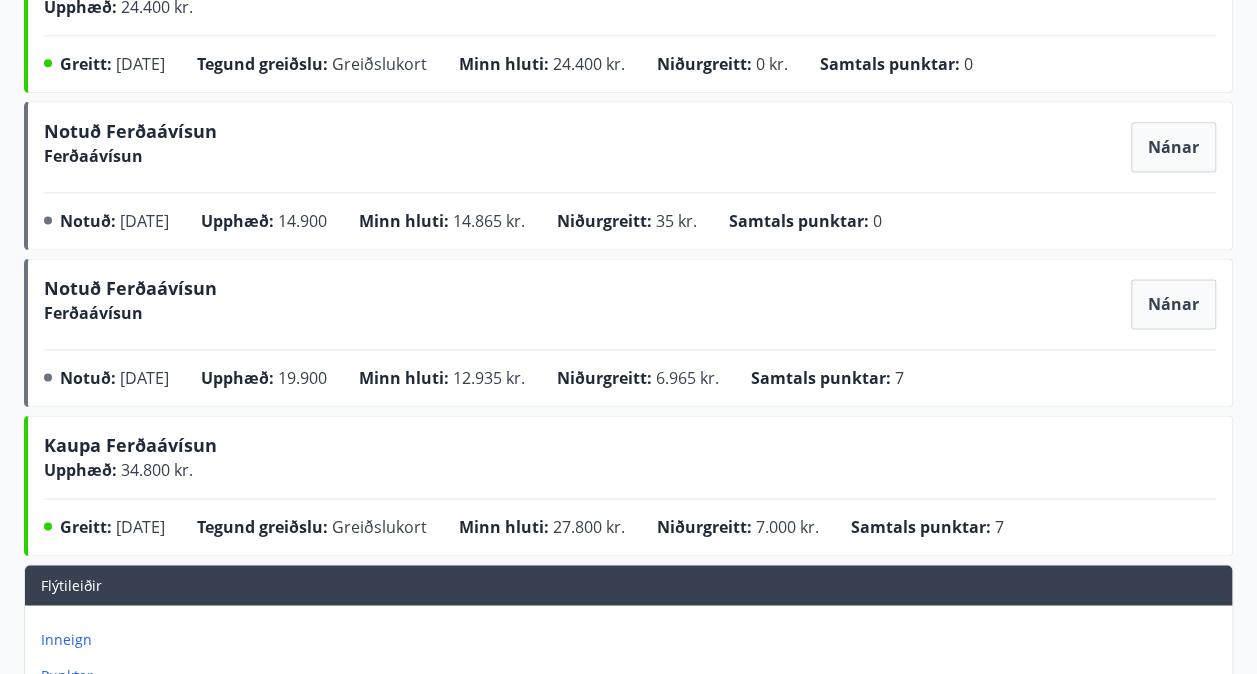 scroll, scrollTop: 1547, scrollLeft: 0, axis: vertical 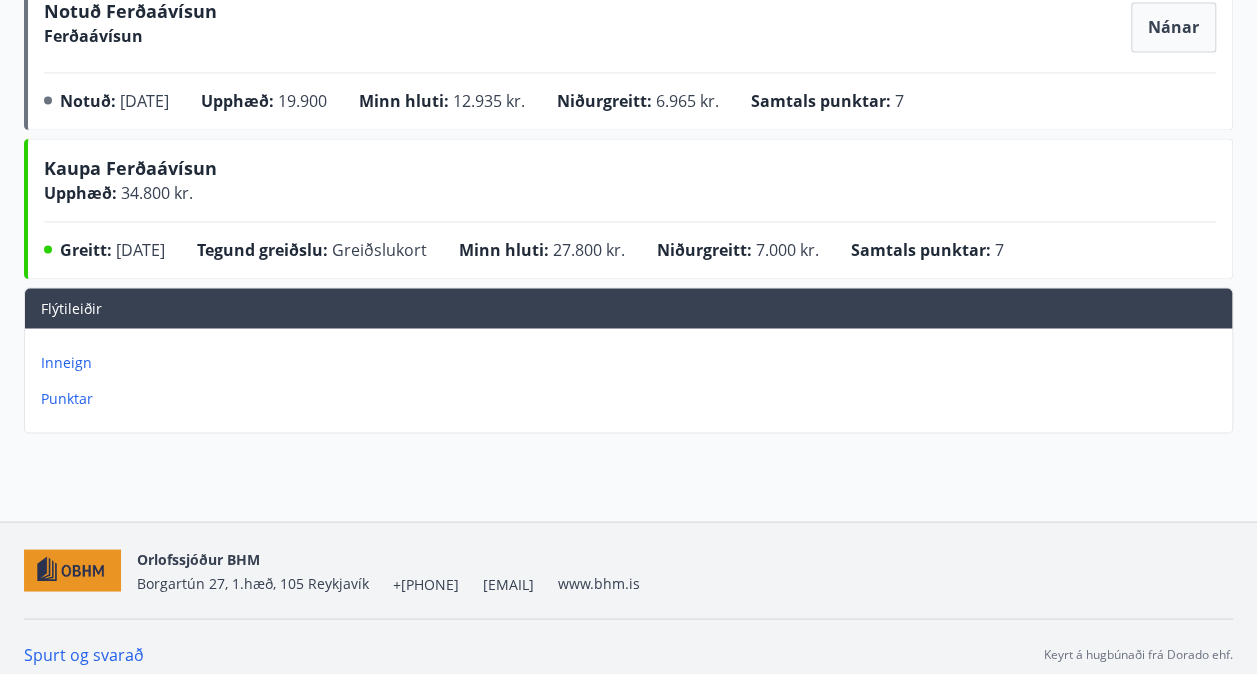 click on "Punktar" at bounding box center (632, 398) 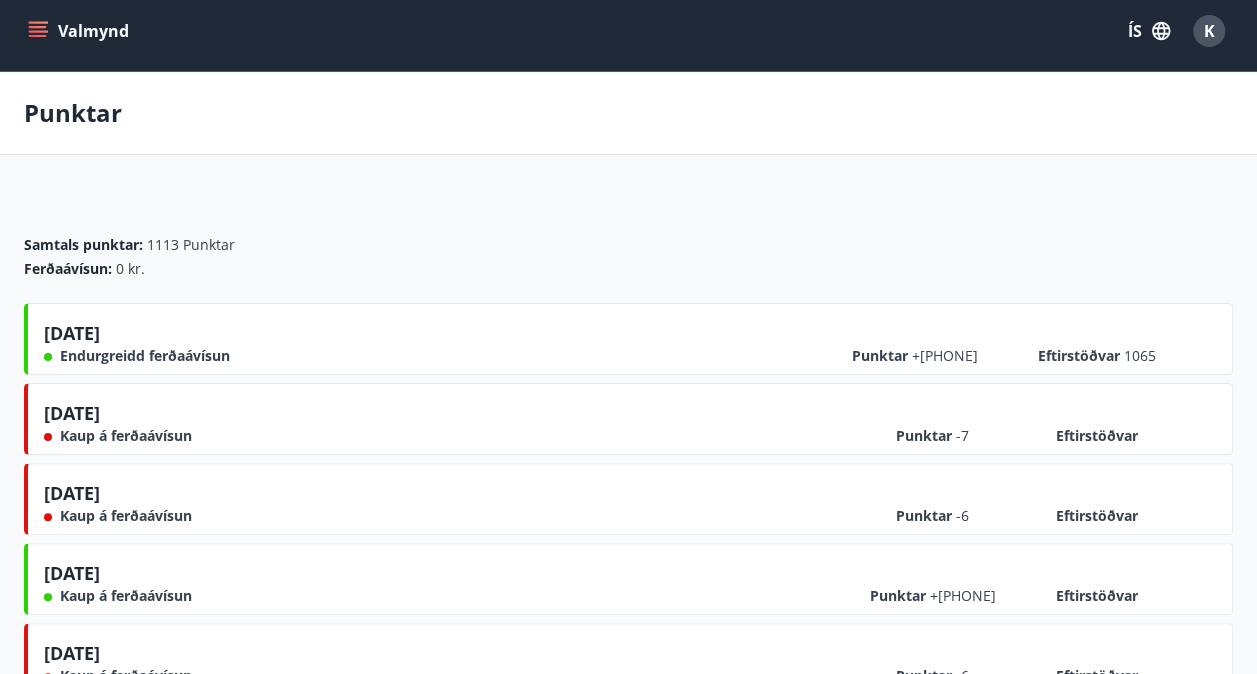 scroll, scrollTop: 0, scrollLeft: 0, axis: both 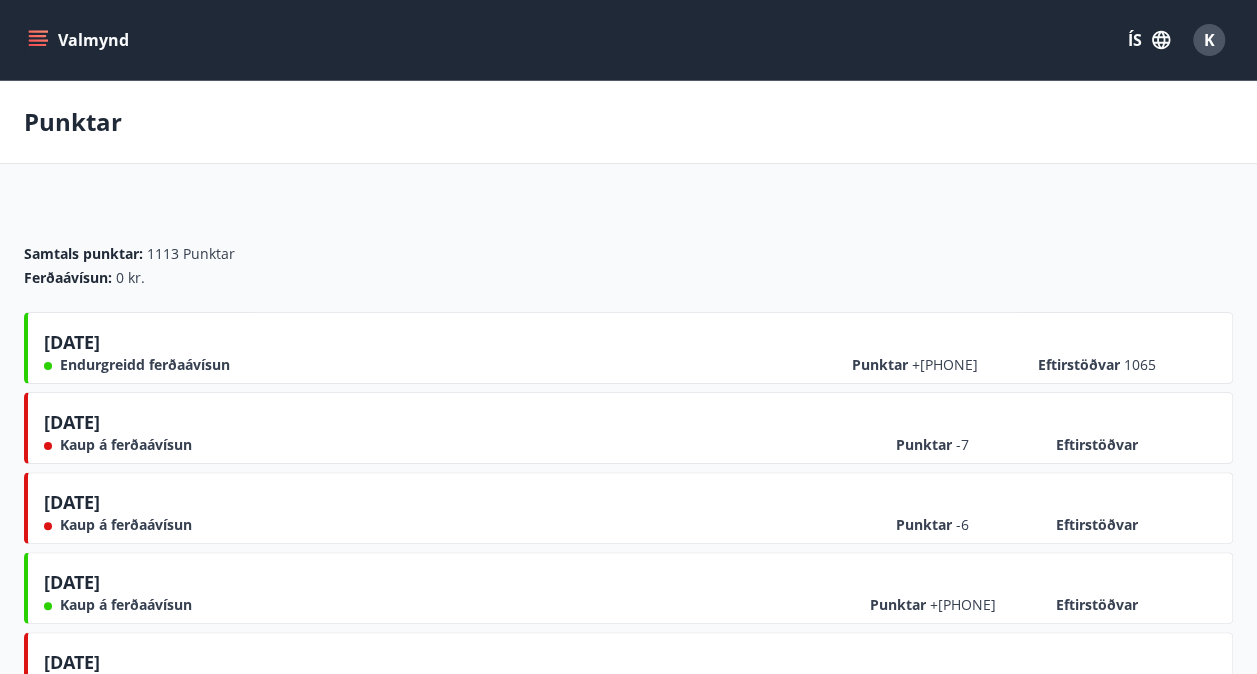 click 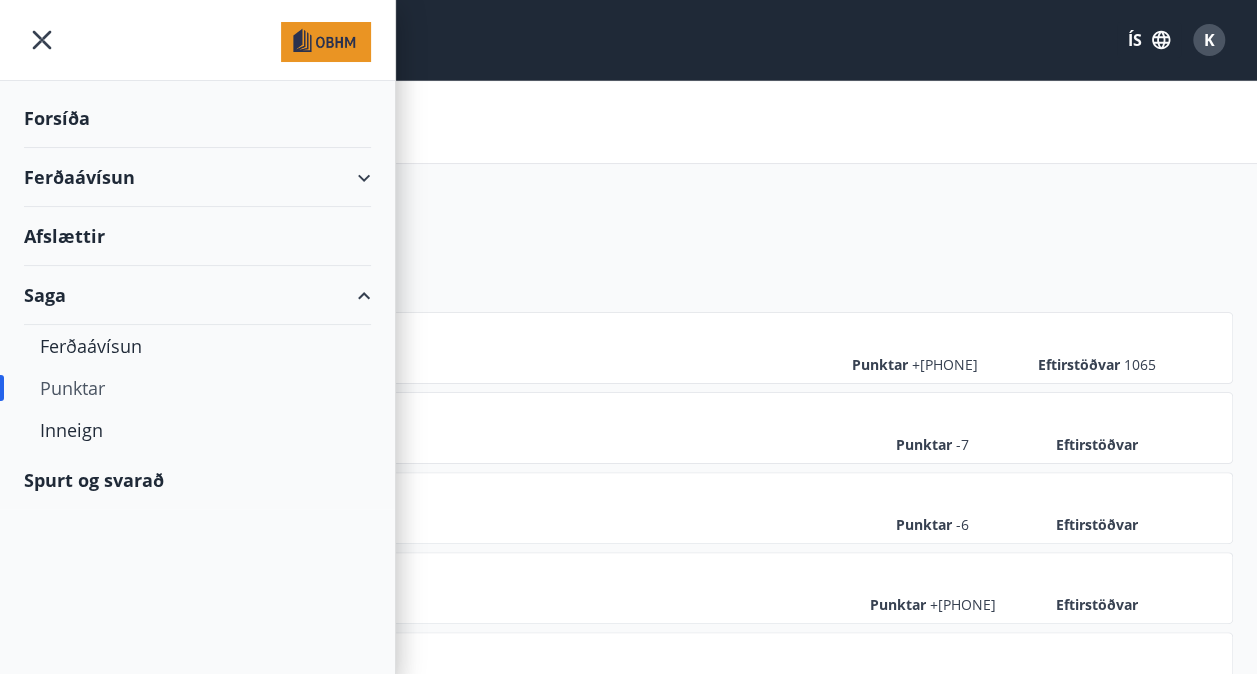 click on "Ferðaávísun" at bounding box center [197, 177] 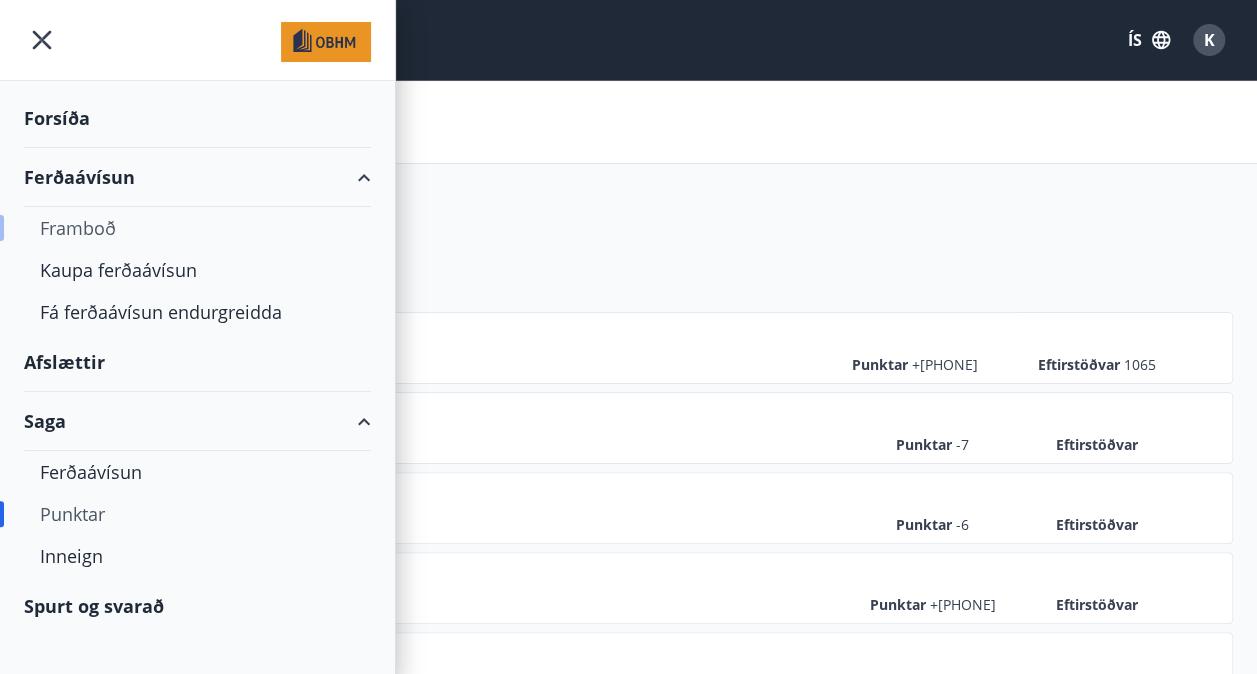 click on "Framboð" at bounding box center (197, 228) 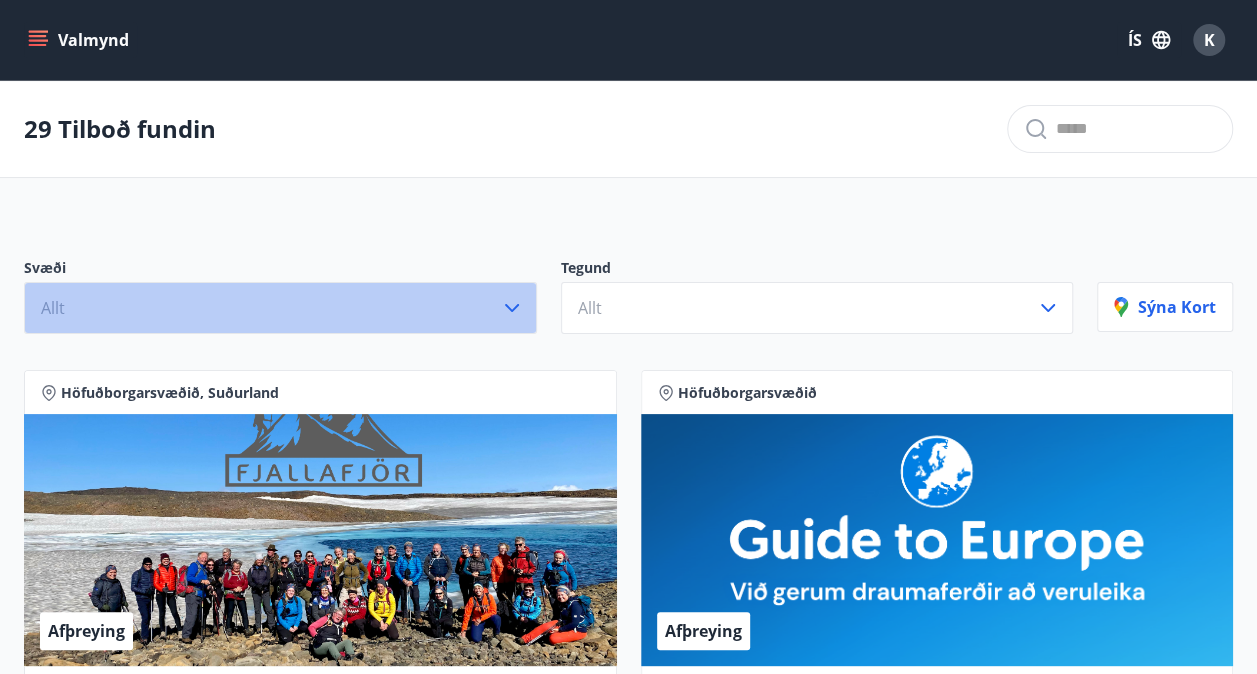 click 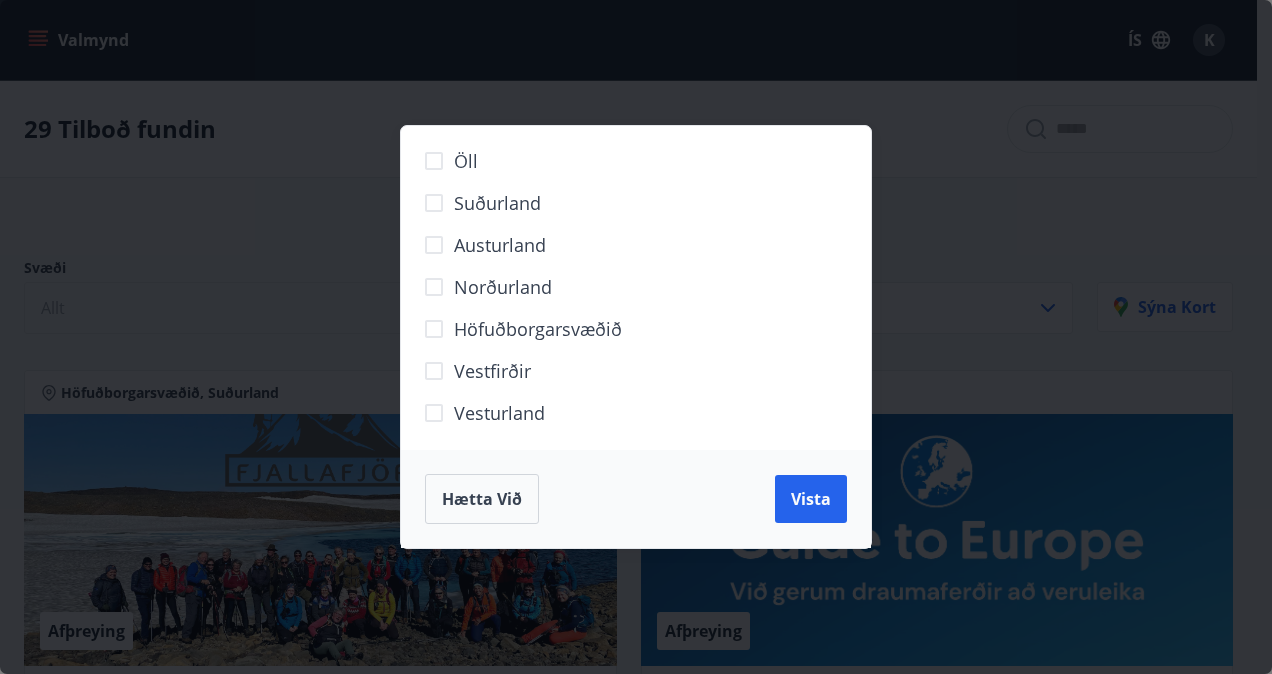 click on "Norðurland" at bounding box center [503, 287] 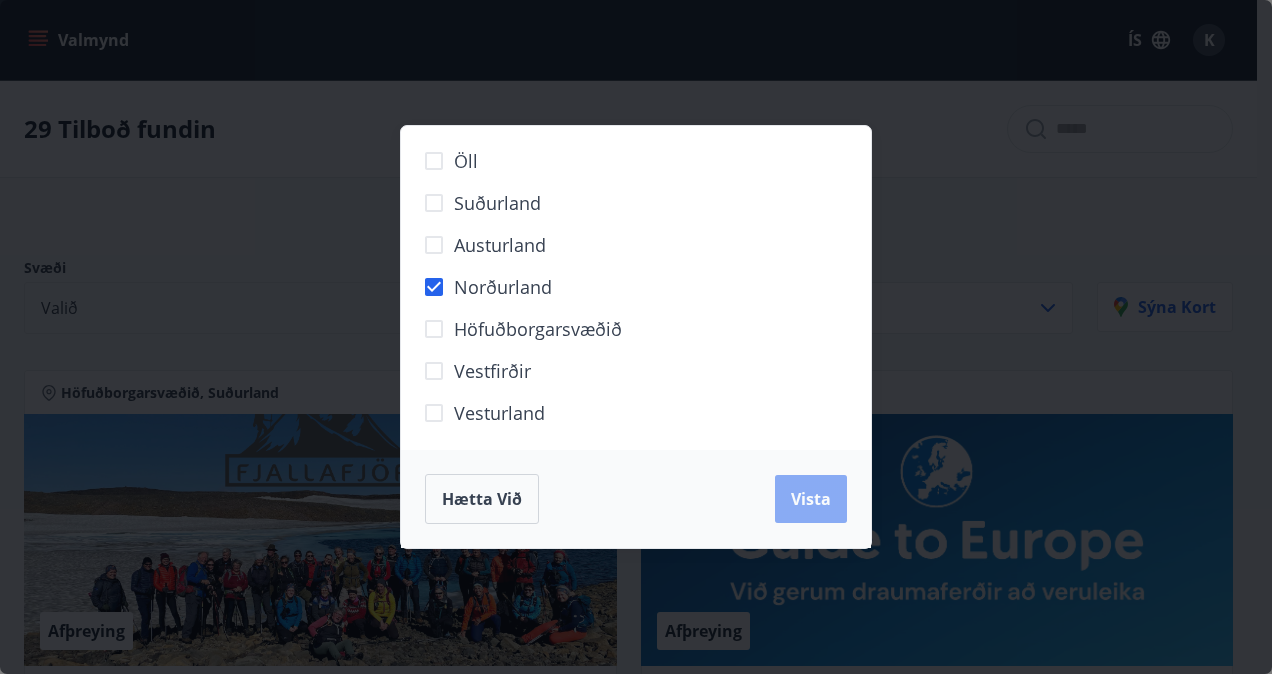 click on "Vista" at bounding box center (811, 499) 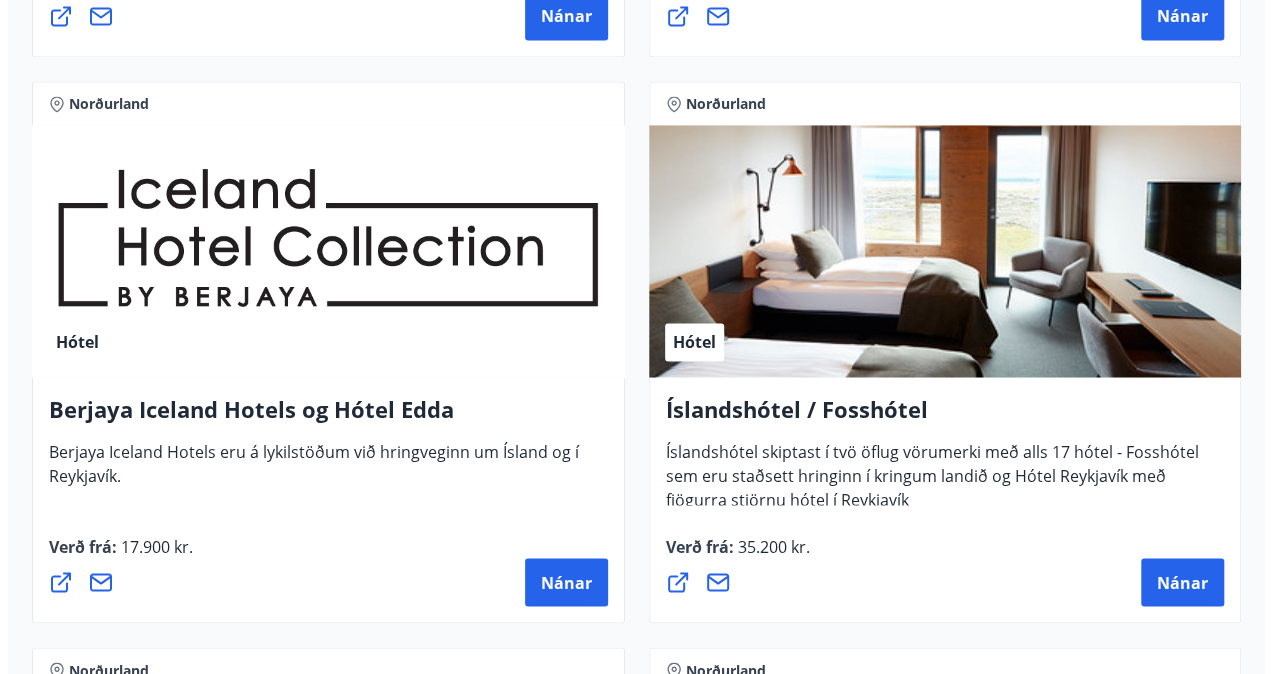 scroll, scrollTop: 1526, scrollLeft: 0, axis: vertical 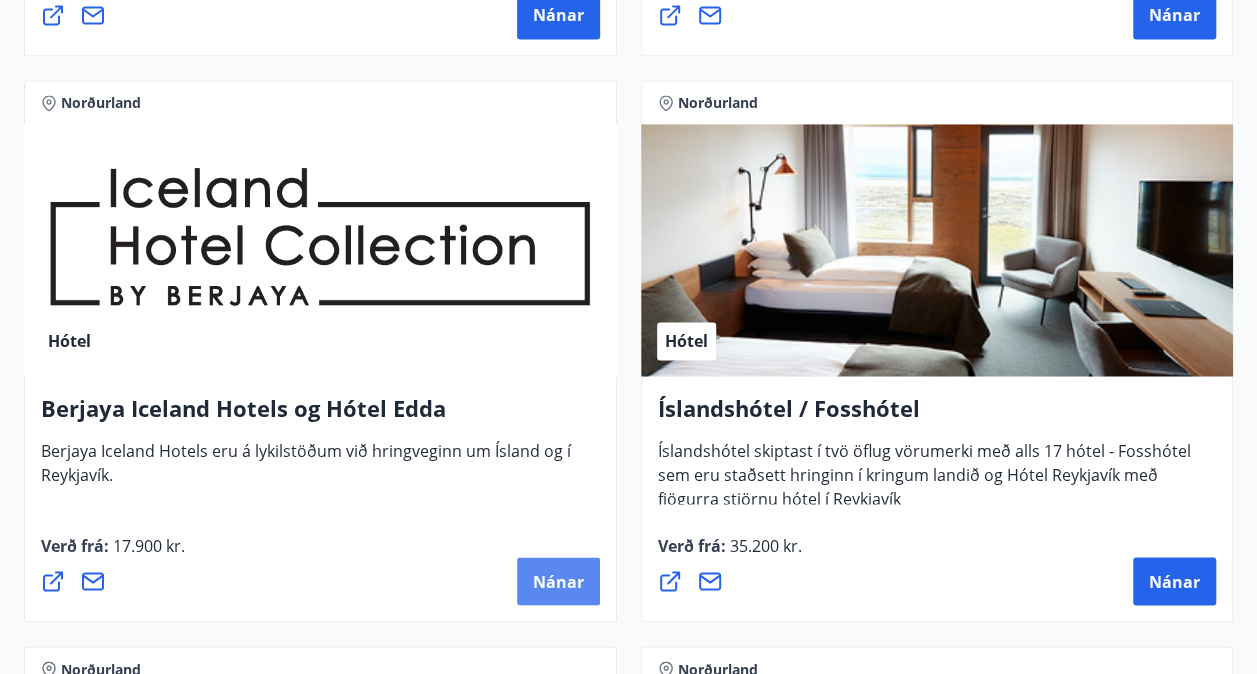 click on "Nánar" at bounding box center [558, 581] 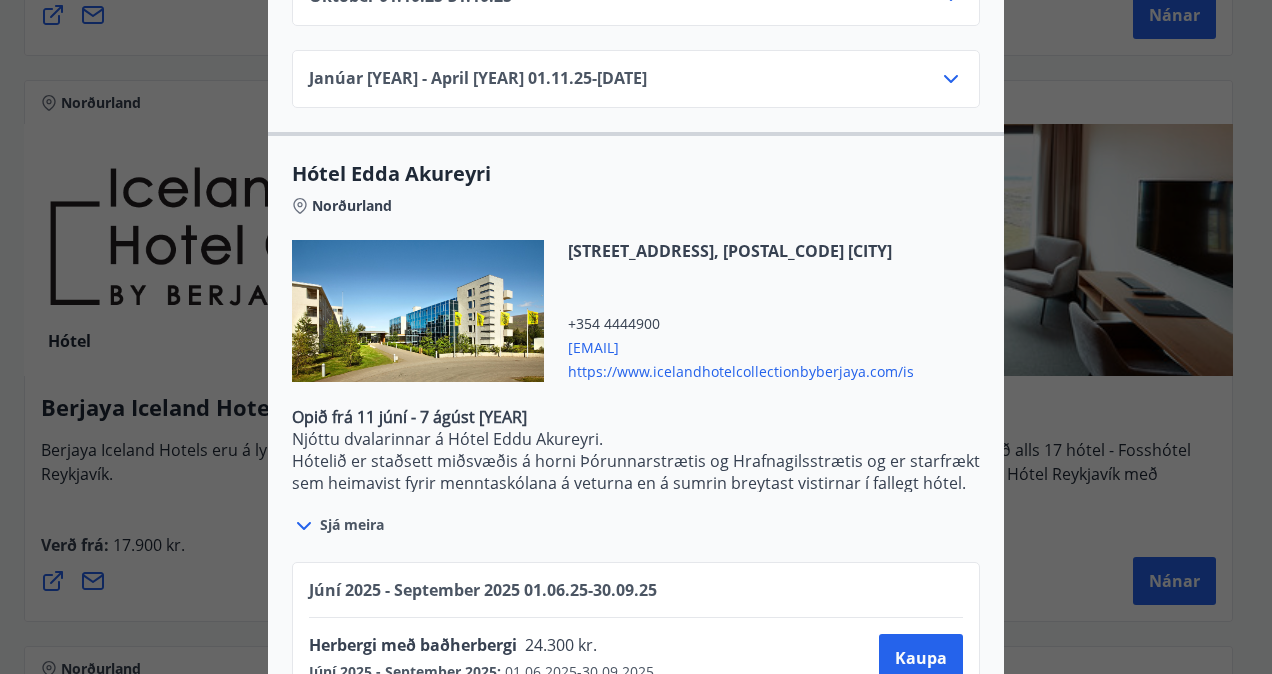 scroll, scrollTop: 1772, scrollLeft: 0, axis: vertical 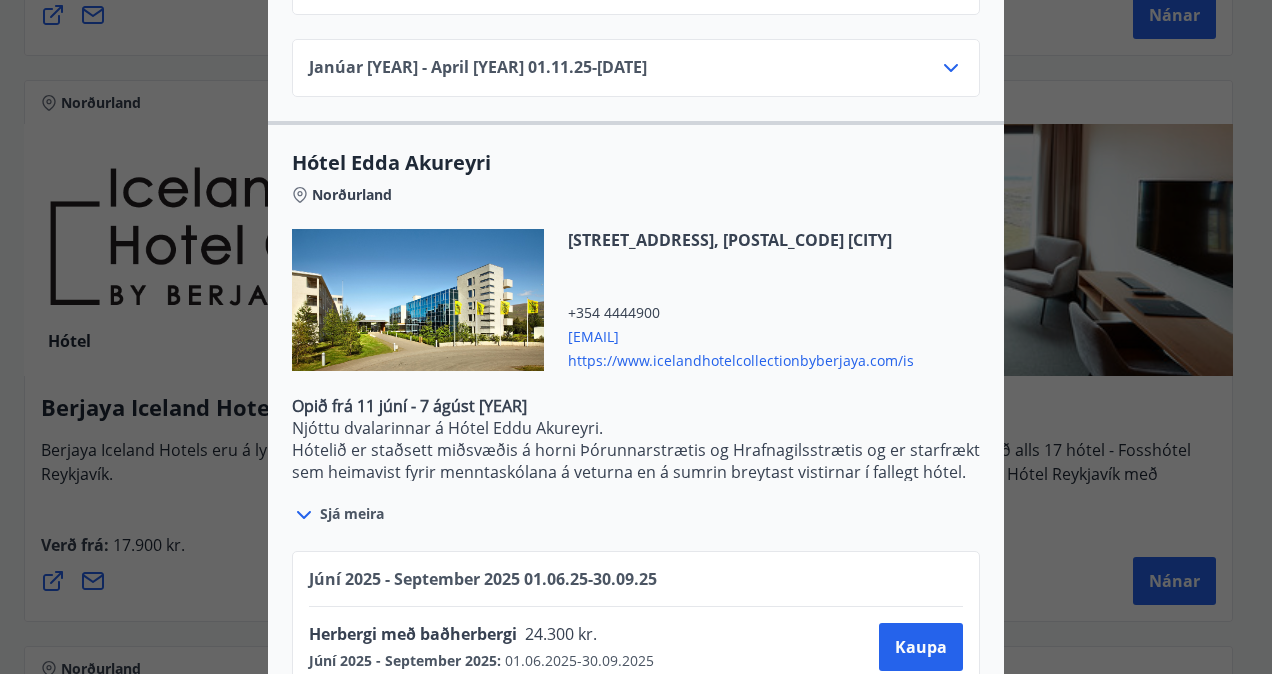 click on "Sjá meira" at bounding box center [352, 514] 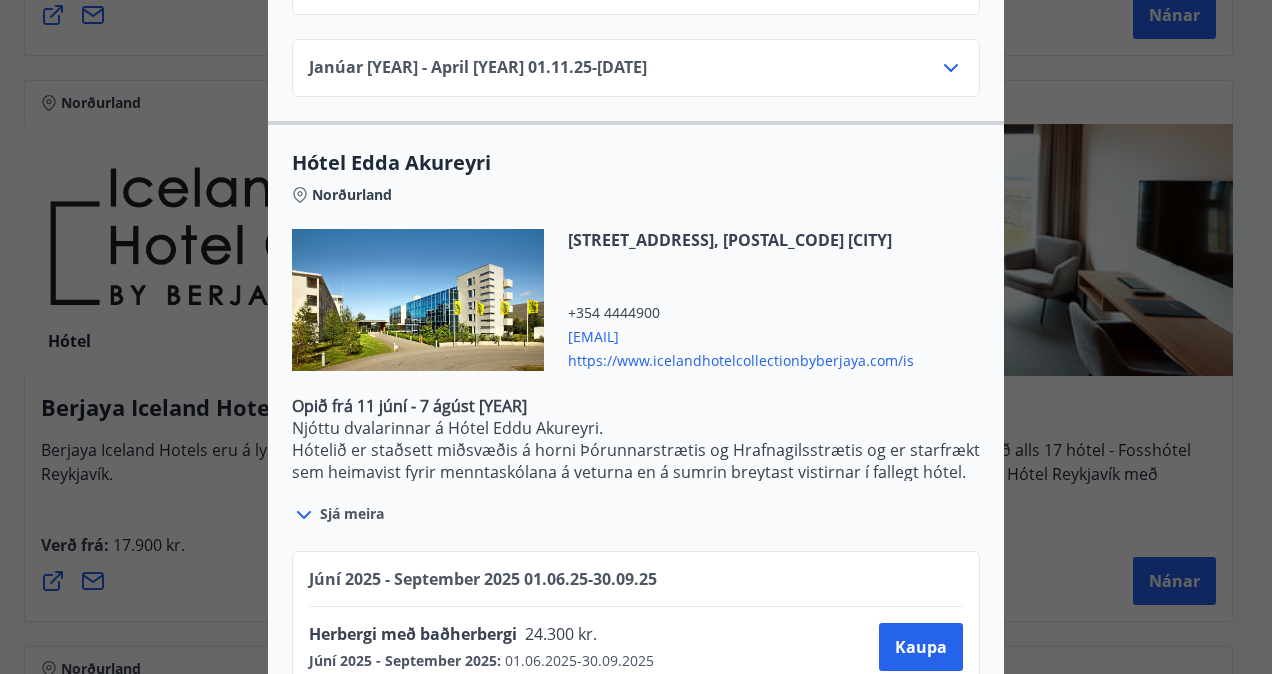 click 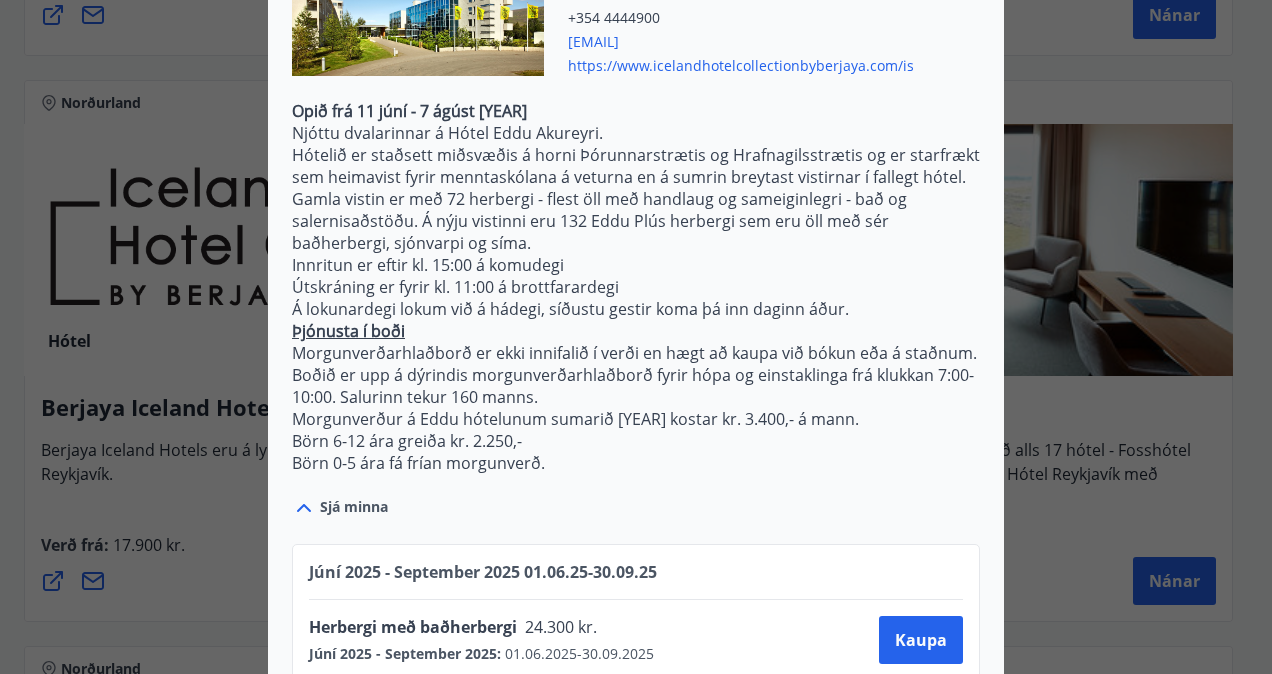 scroll, scrollTop: 2189, scrollLeft: 0, axis: vertical 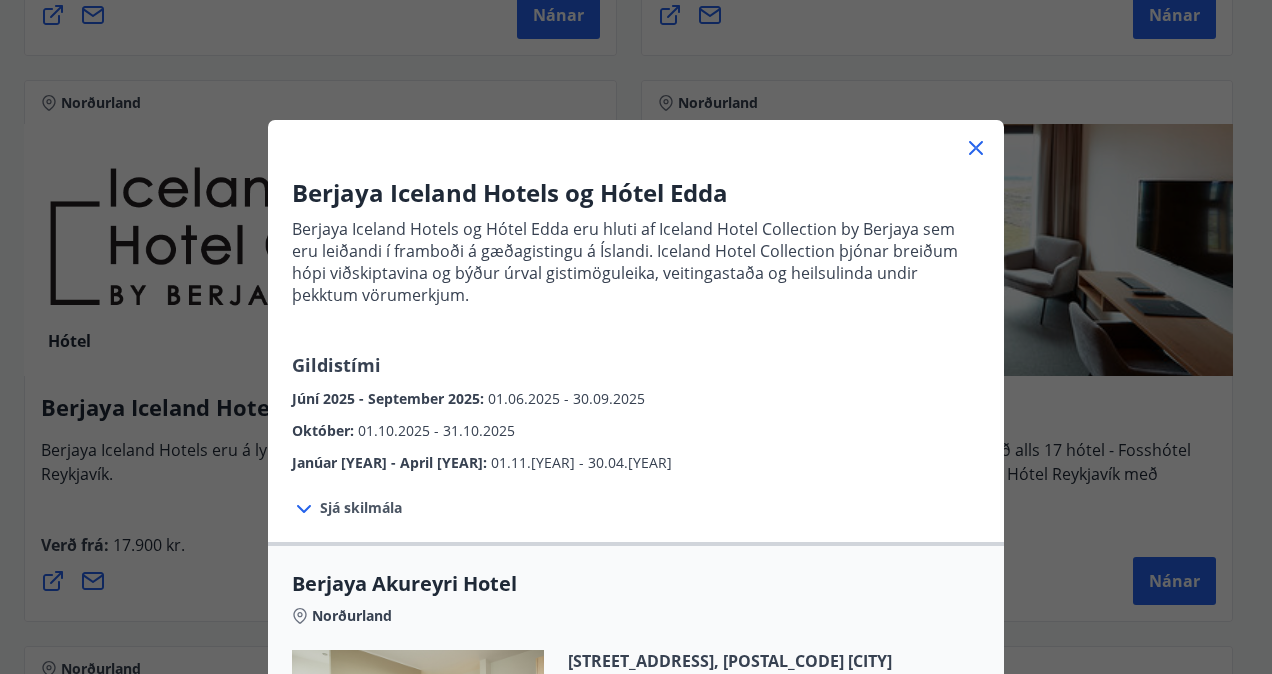 click on "Berjaya Iceland Hotels og Hótel Edda Berjaya Iceland Hotels og Hótel Edda eru hluti af Iceland Hotel Collection by Berjaya sem eru leiðandi í framboði á gæðagistingu á Íslandi. Iceland Hotel Collection þjónar breiðum hópi viðskiptavina og býður úrval gistimöguleika, veitingastaða og heilsulinda undir þekktum vörumerkjum.
Gildistími Júní [YEAR] - September [YEAR] : 01.06.[YEAR] - 30.09.[YEAR] Október : 01.10.[YEAR] - 31.10.[YEAR] Janúar [YEAR] - April [YEAR] : 01.11.[YEAR] - 30.04.[YEAR] Sjá skilmála Bókunarskilmálar og verð sem tilgreint er við bókun gilda þegar greiðsla fer fram með ferðaávísun. Ef afbókun berst eftir að afbókunarskilmálar taka gildi, eða ef gestur mætir ekki, verður rukkað fyrir heildarkostnað bókunar af kreditkorti gestsins.
Ekki er hægt að greiða fyrir fyrirframgreiddar bókanir með ferðaávísun.
Morgunverður er ekki innifalinn í verði.
Berjaya Akureyri Hotel Norðurland Þingvallastræti 23, 600 Akureyri +[PHONE]
Sjá meira    -" at bounding box center (636, 337) 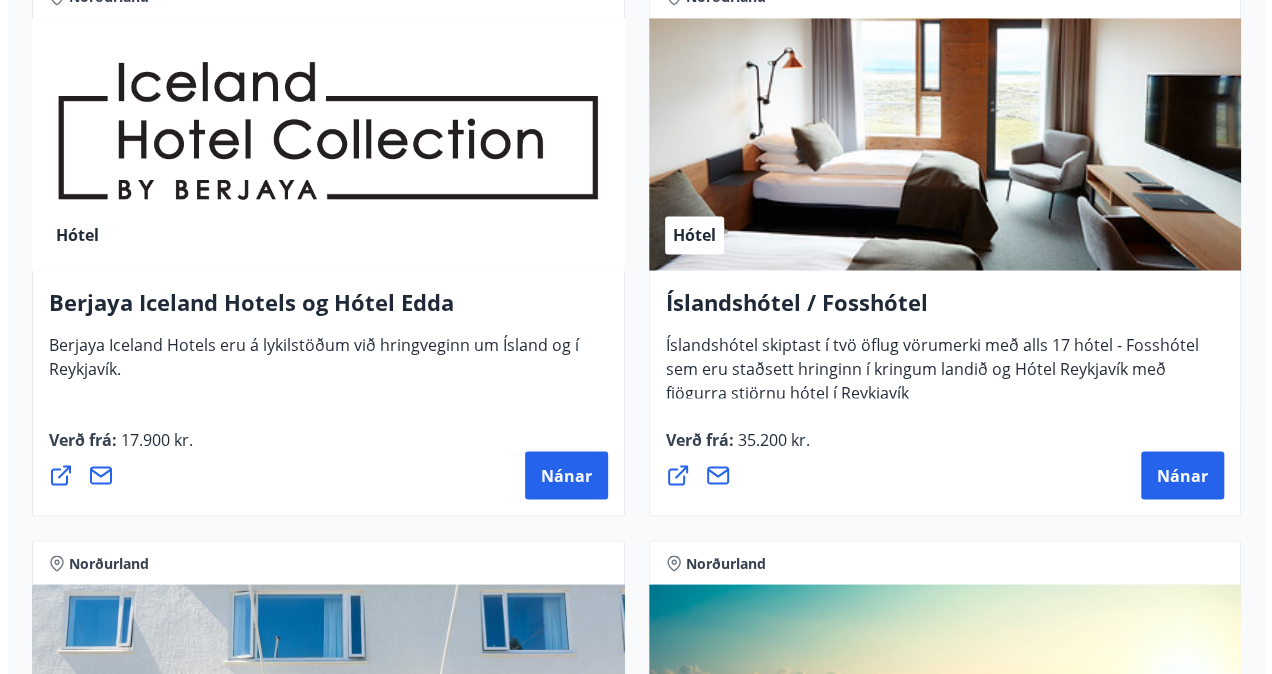 scroll, scrollTop: 1634, scrollLeft: 0, axis: vertical 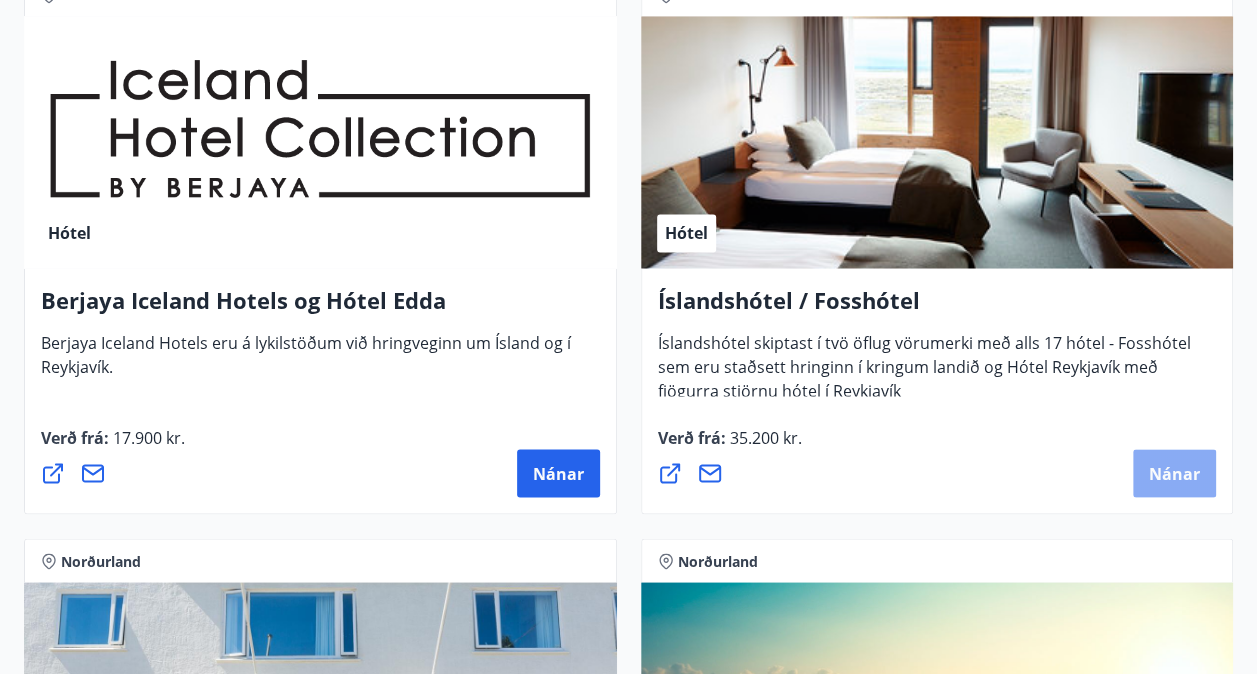 click on "Nánar" at bounding box center [1174, 473] 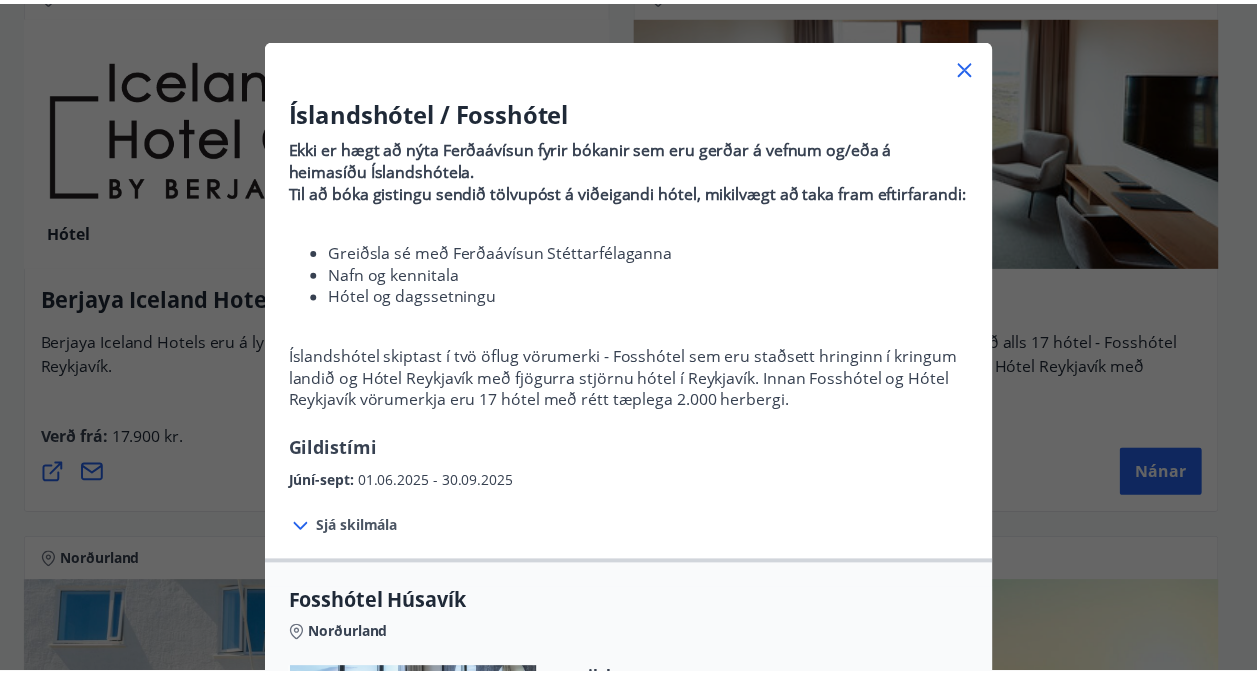 scroll, scrollTop: 0, scrollLeft: 0, axis: both 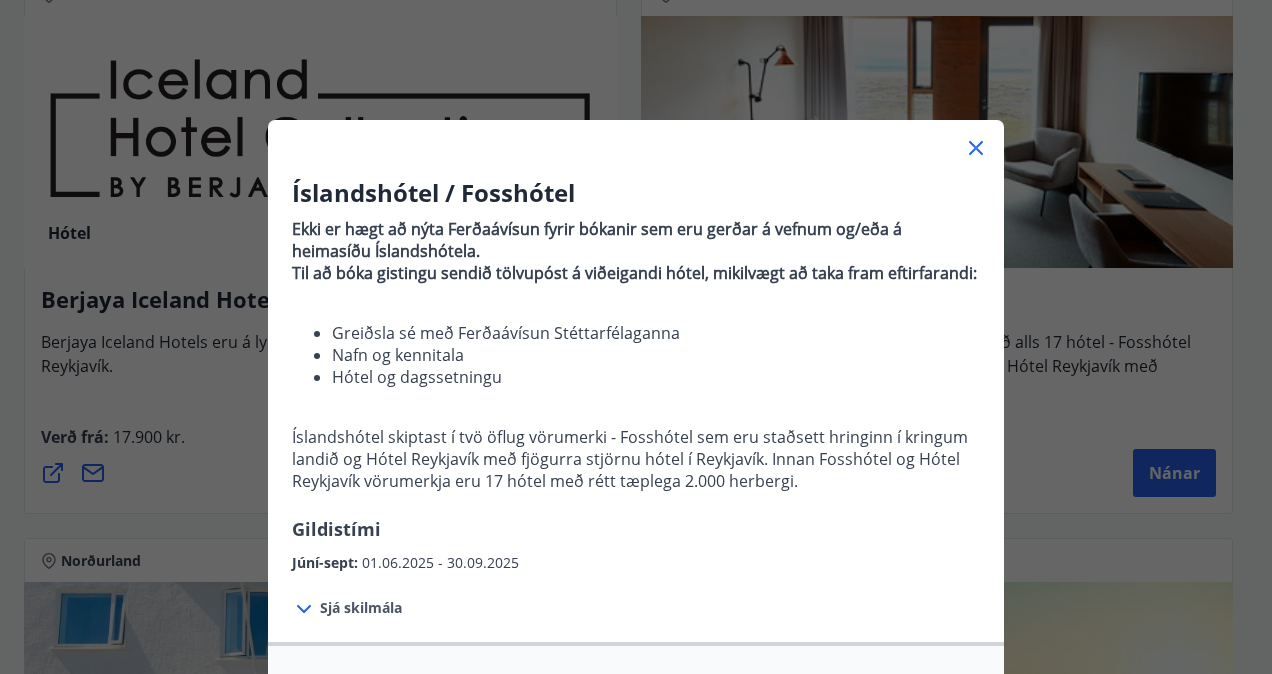 click 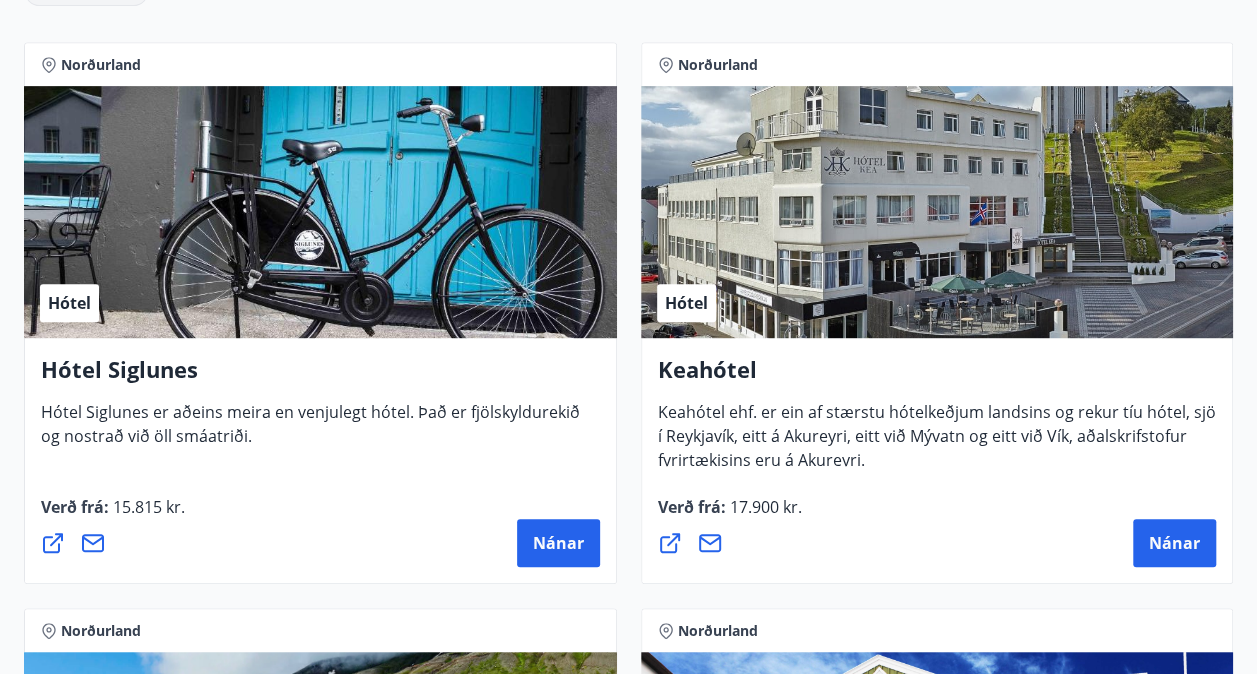 scroll, scrollTop: 0, scrollLeft: 0, axis: both 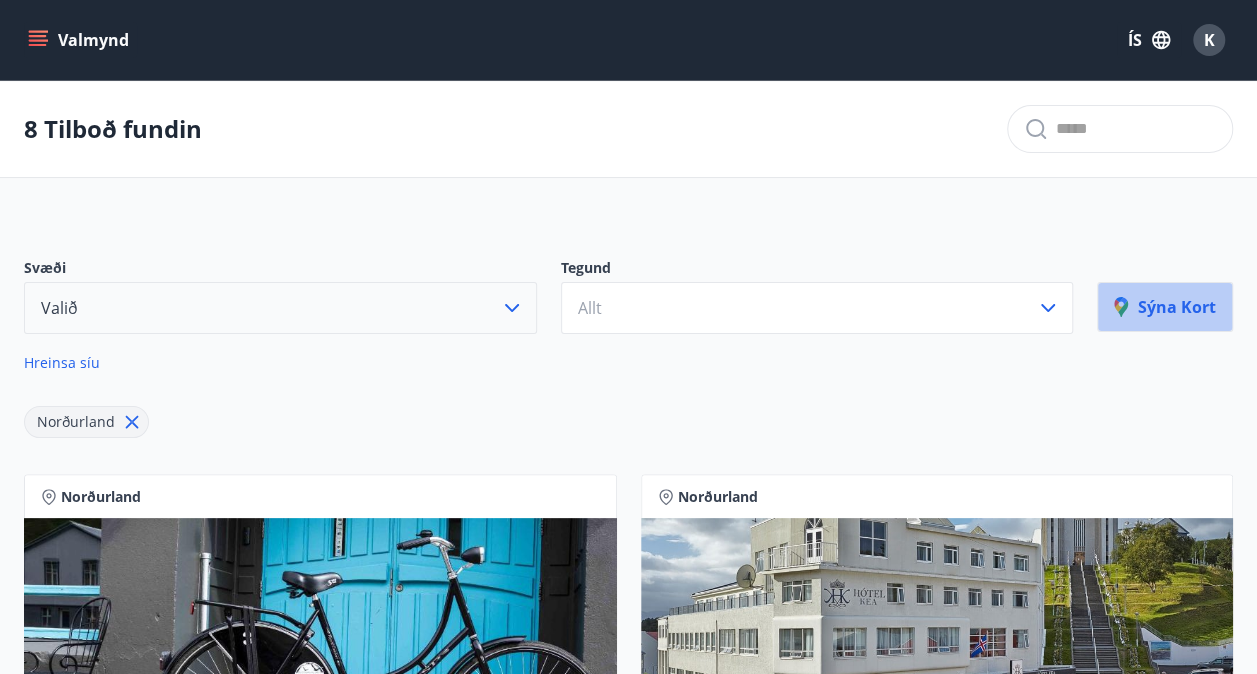 click on "Sýna kort" at bounding box center (1165, 307) 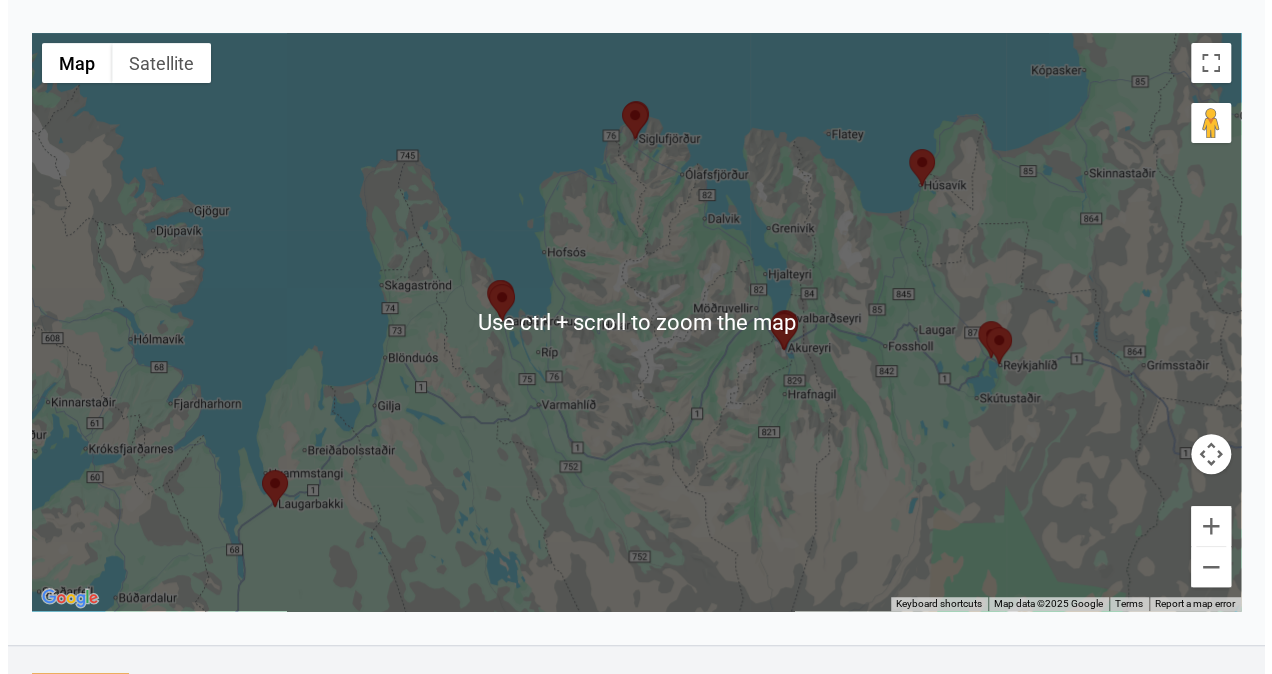 scroll, scrollTop: 332, scrollLeft: 0, axis: vertical 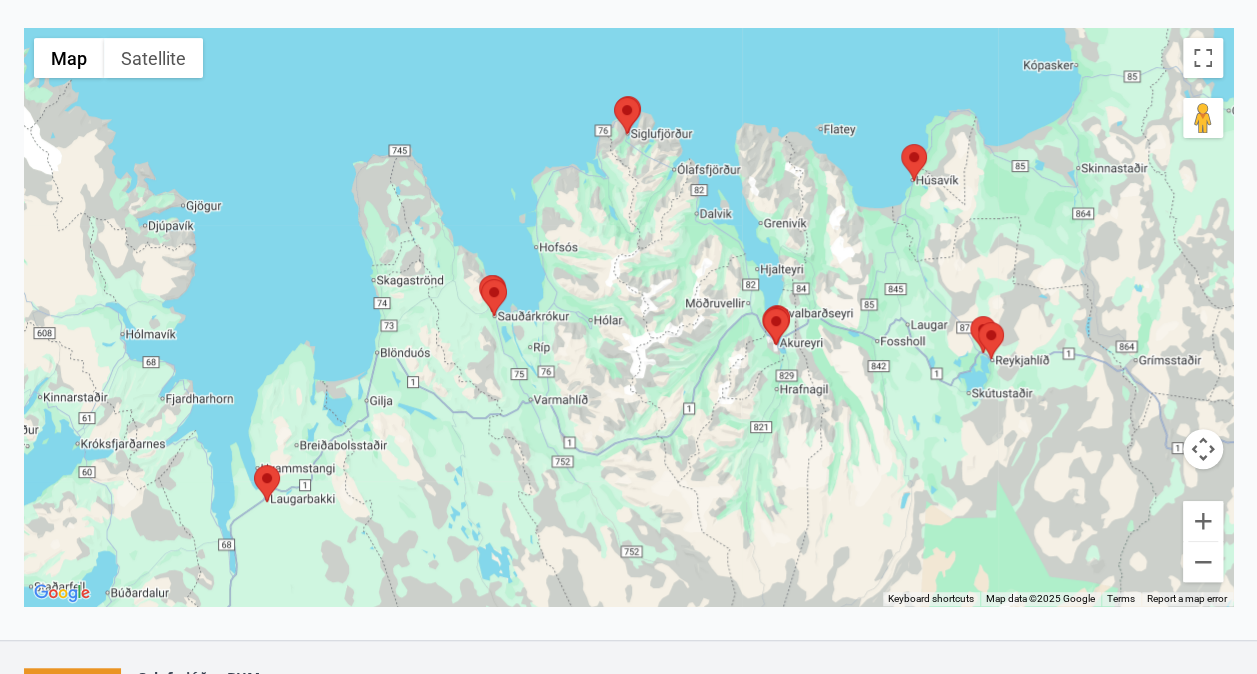 click at bounding box center [267, 483] 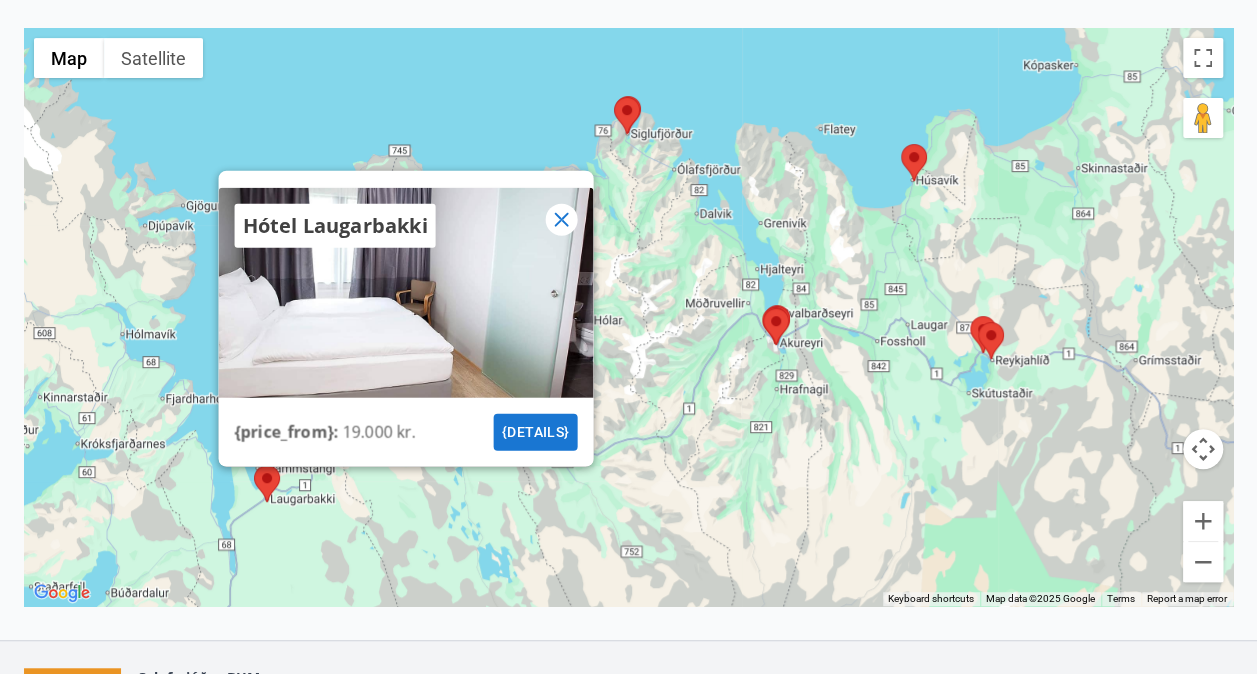click on "{details}" at bounding box center [535, 432] 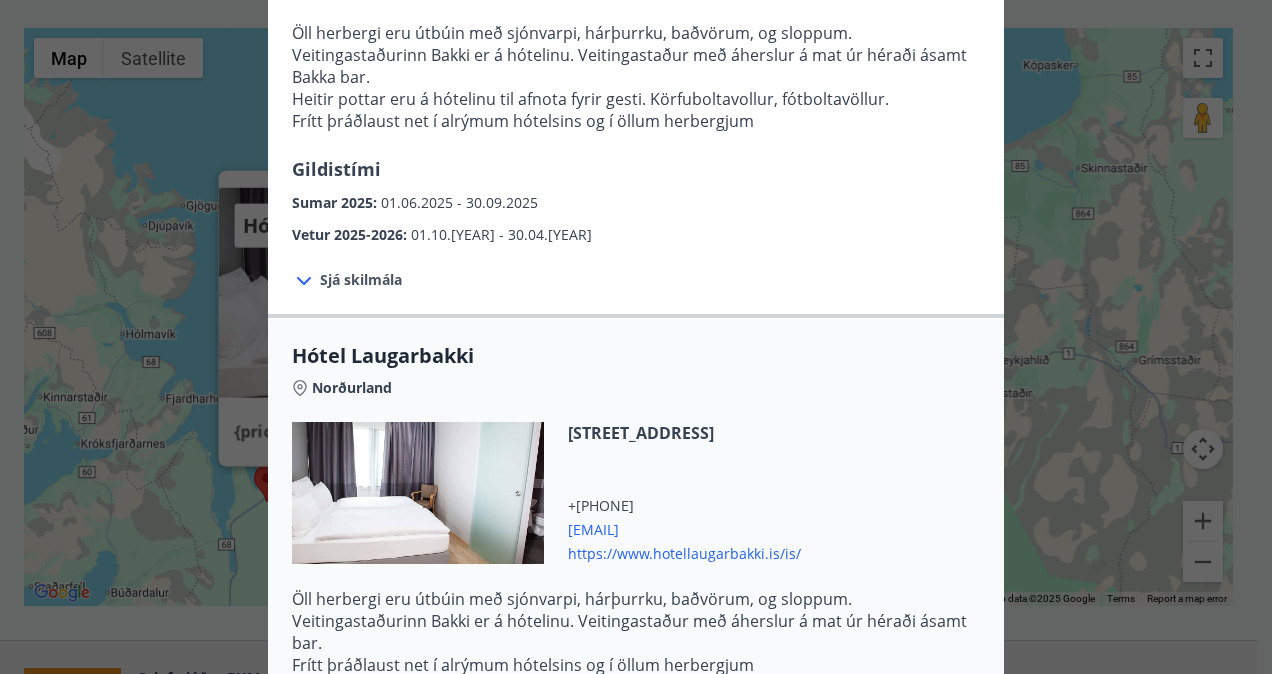 scroll, scrollTop: 574, scrollLeft: 0, axis: vertical 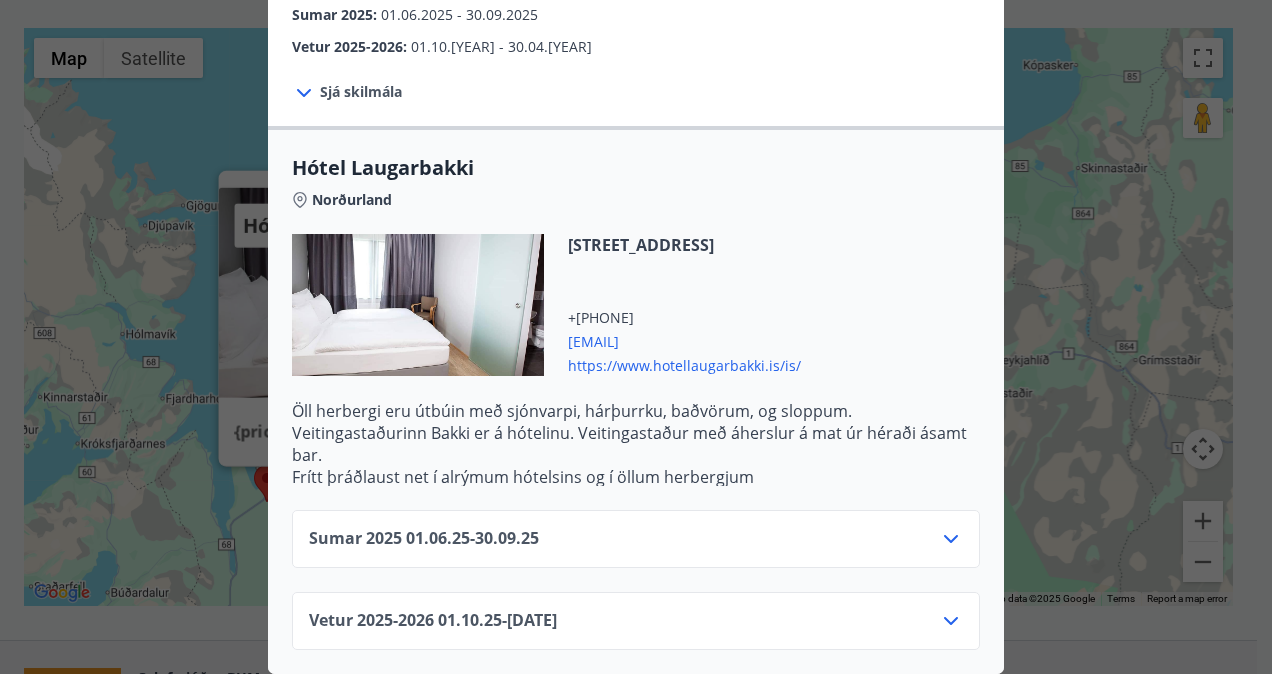 click 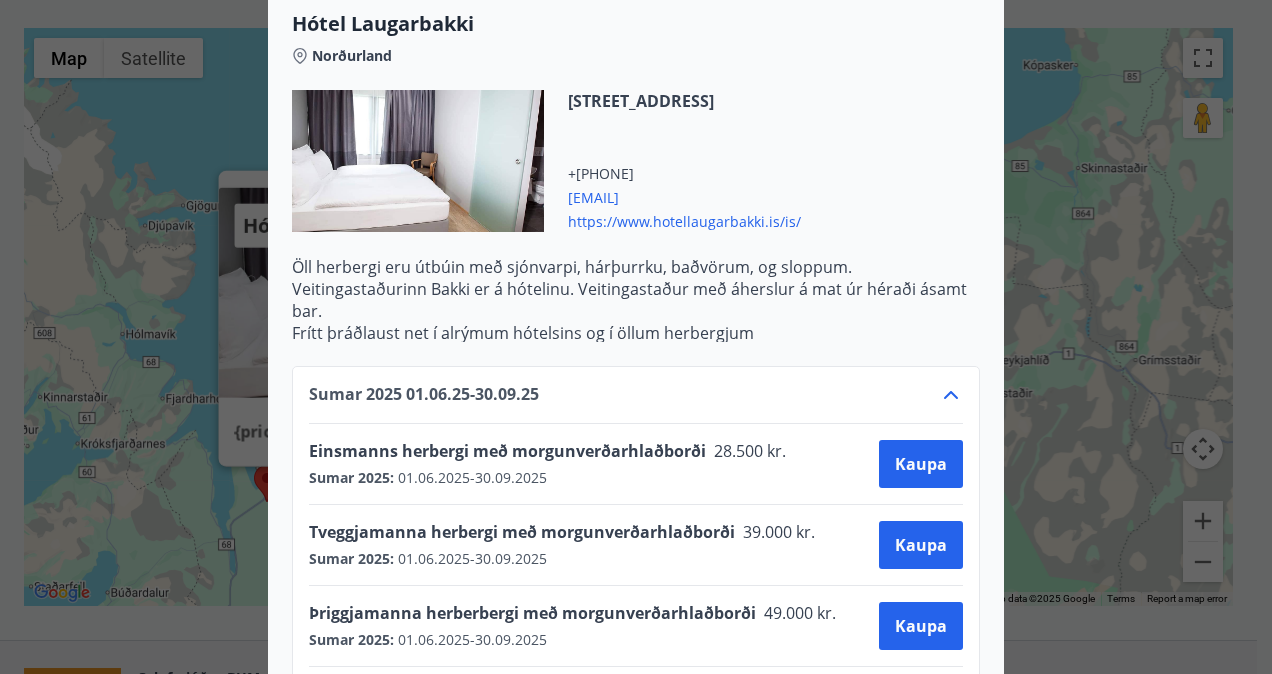 scroll, scrollTop: 896, scrollLeft: 0, axis: vertical 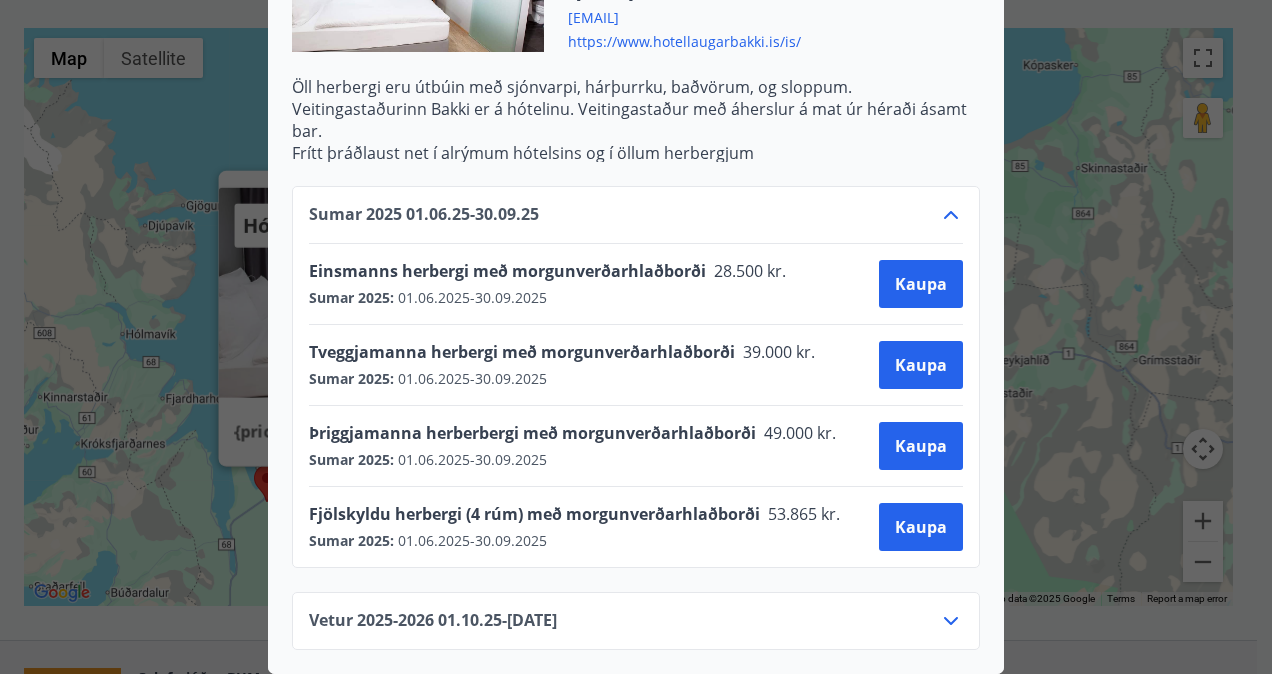 click on "Sumar [YEAR] : 01.06.[YEAR]  -  30.09.[YEAR]" at bounding box center (568, 379) 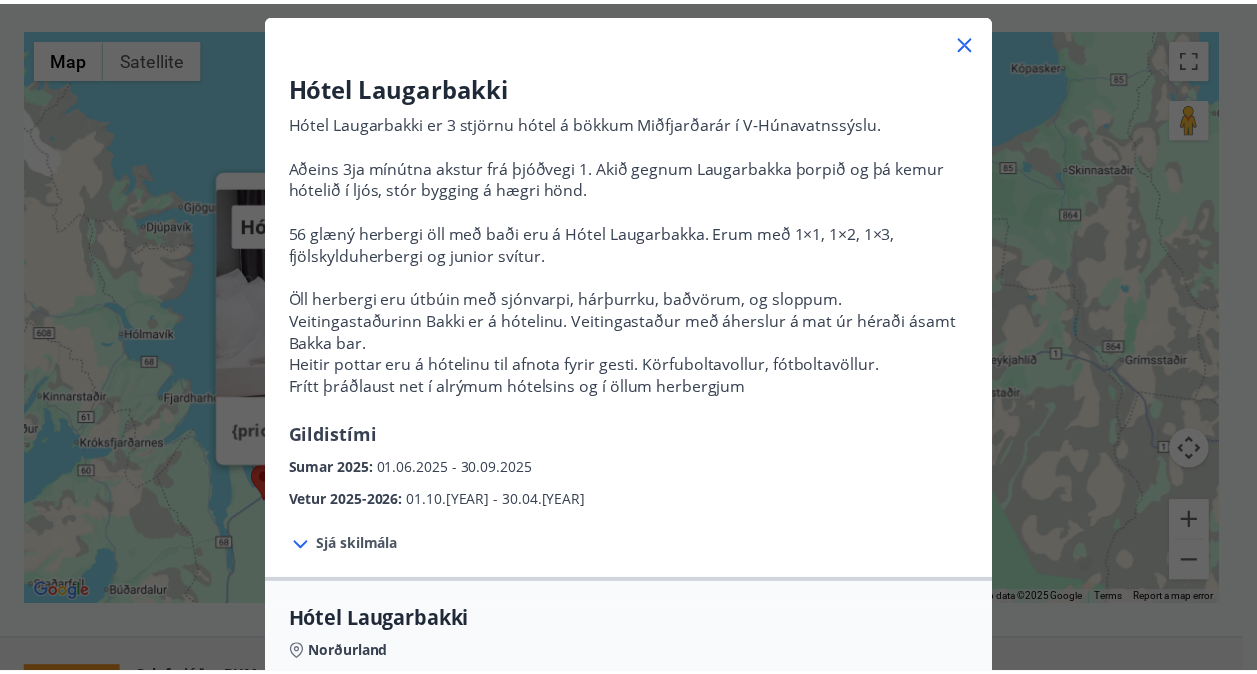 scroll, scrollTop: 0, scrollLeft: 0, axis: both 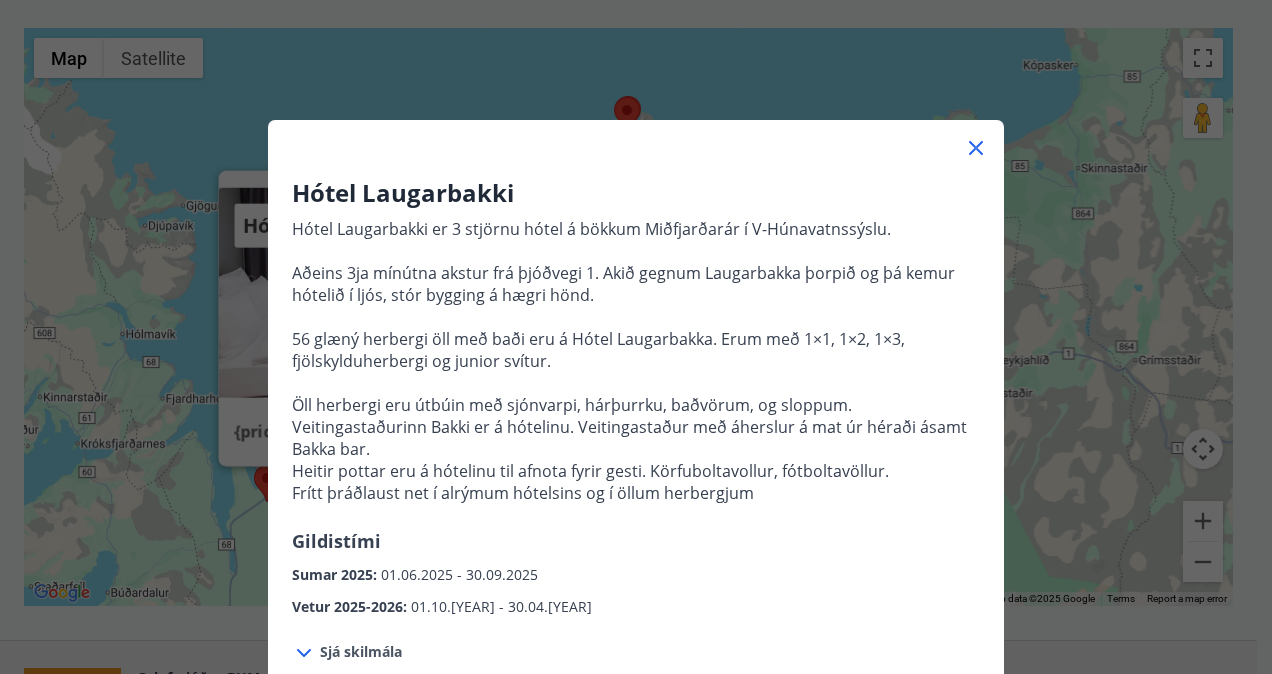 click 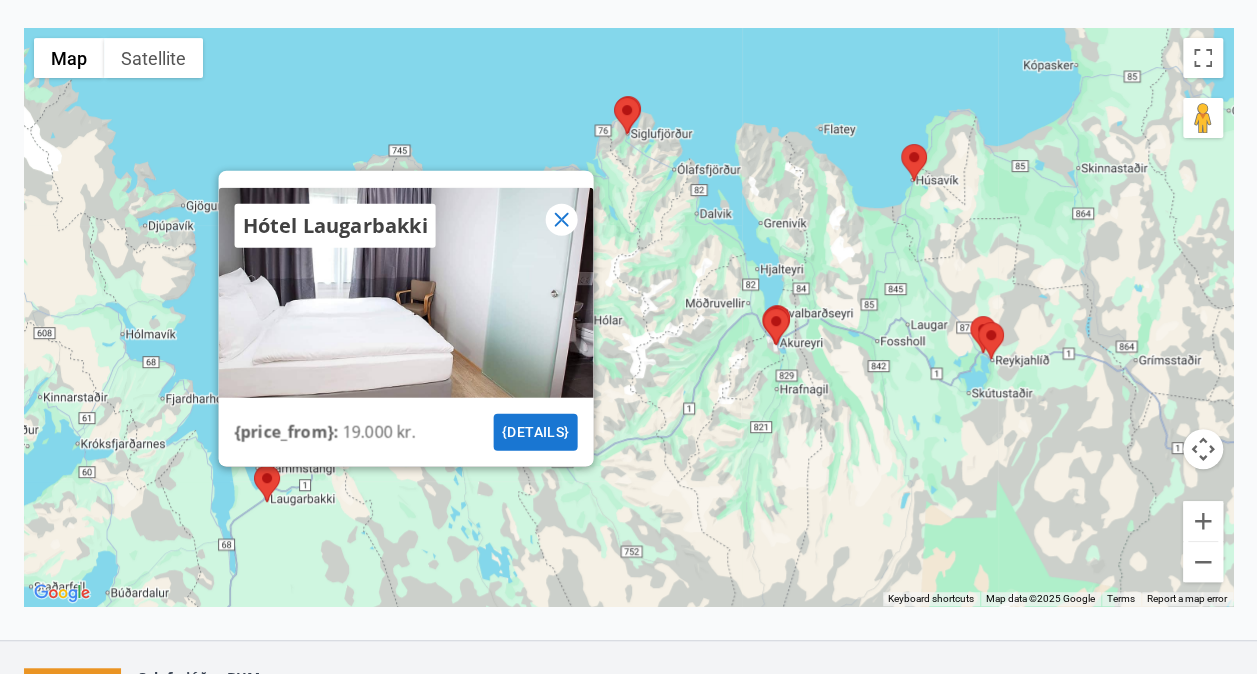 click on "Hótel Laugarbakki {price_from} : 19.000 kr. {details}" at bounding box center (628, 317) 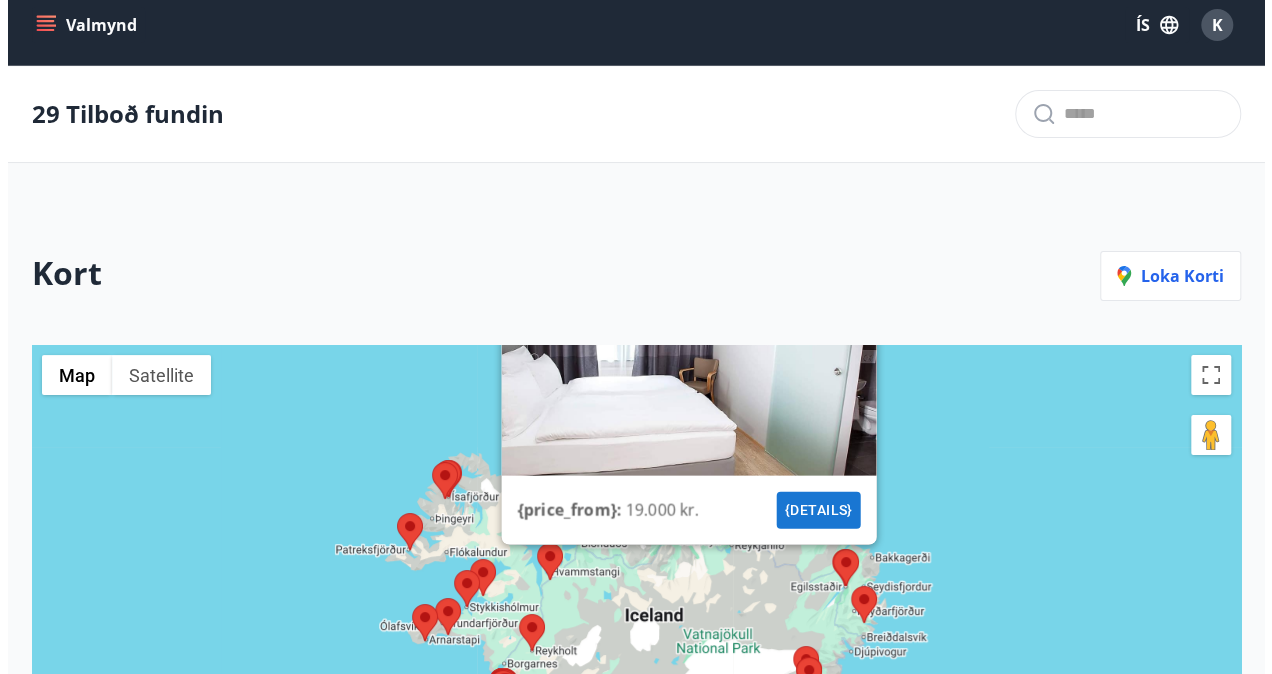 scroll, scrollTop: 13, scrollLeft: 0, axis: vertical 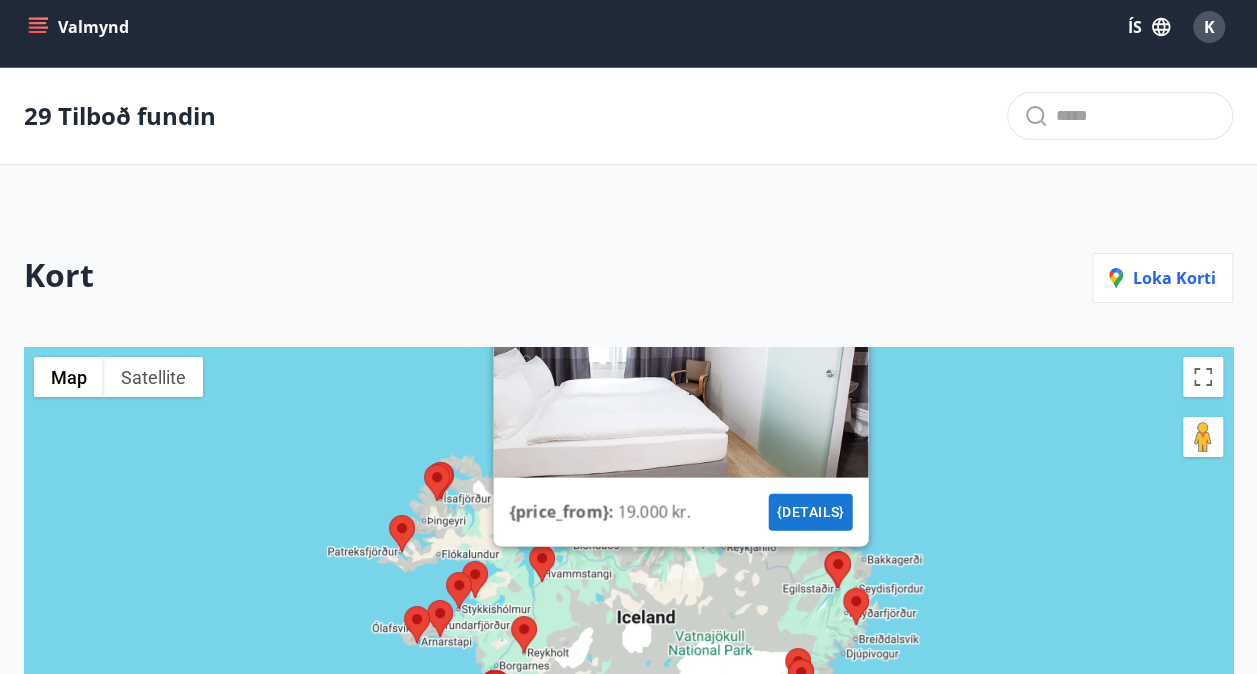 click on "K" at bounding box center [1209, 27] 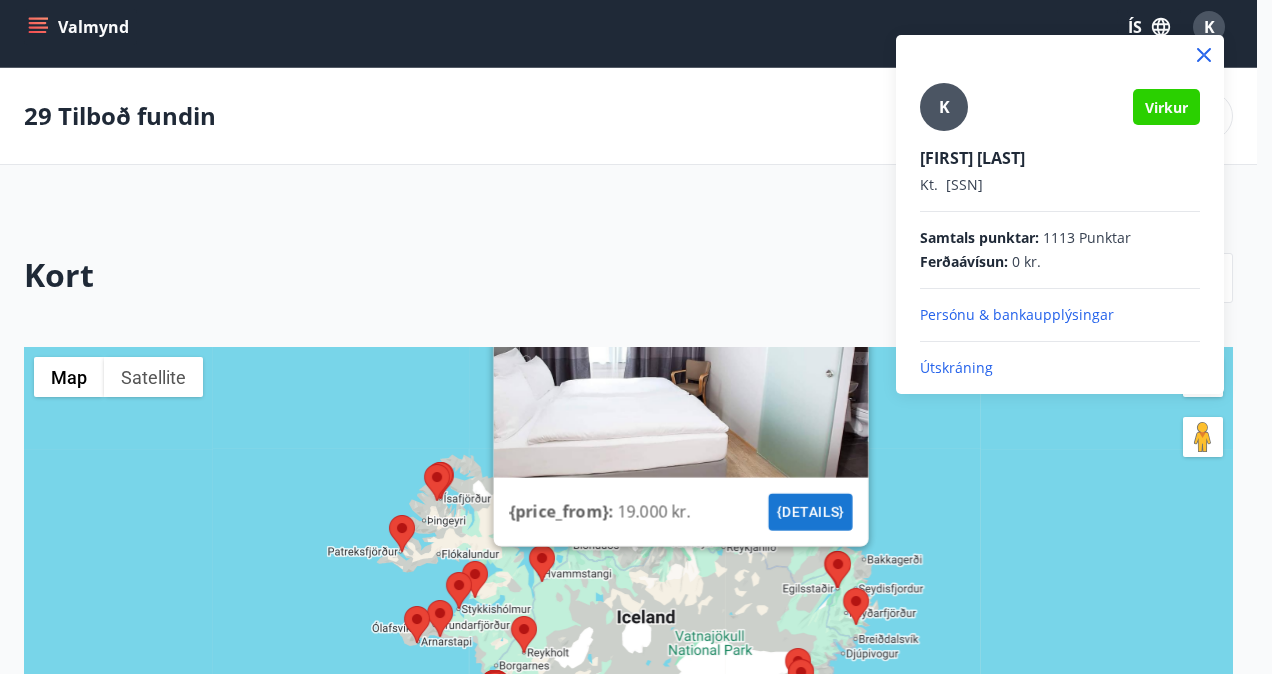 click on "Útskráning" at bounding box center (1060, 368) 